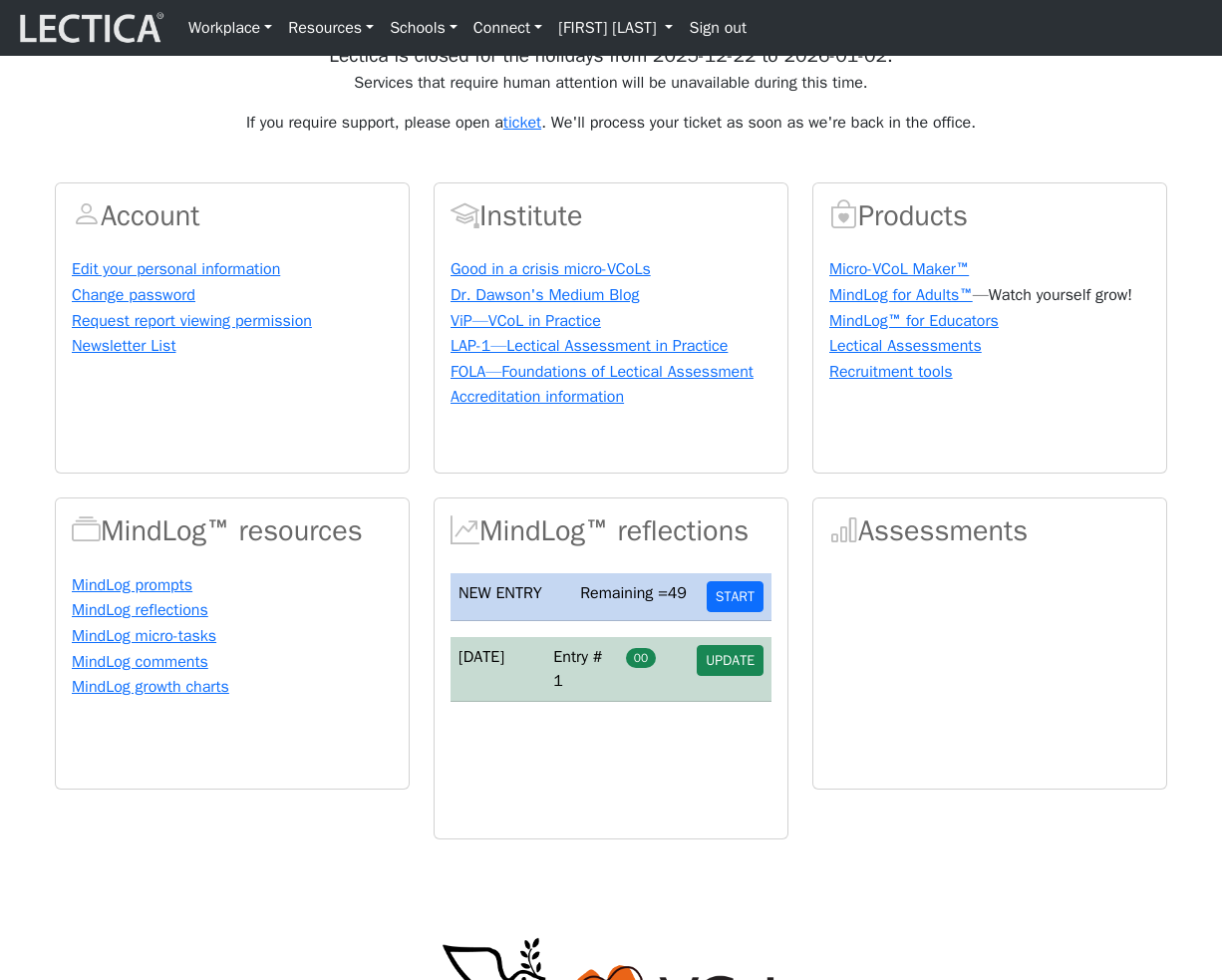 scroll, scrollTop: 113, scrollLeft: 0, axis: vertical 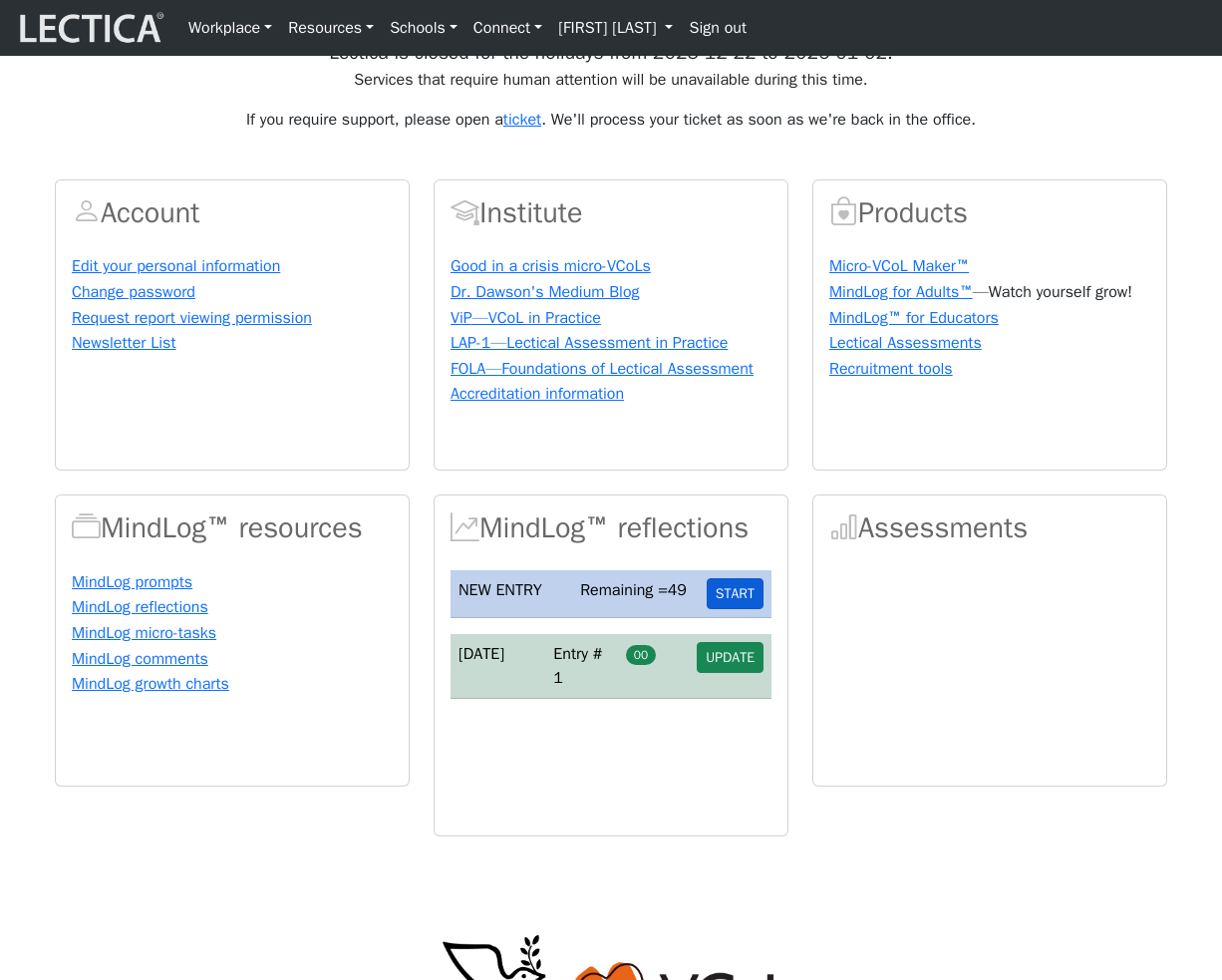 click on "START" at bounding box center (735, 593) 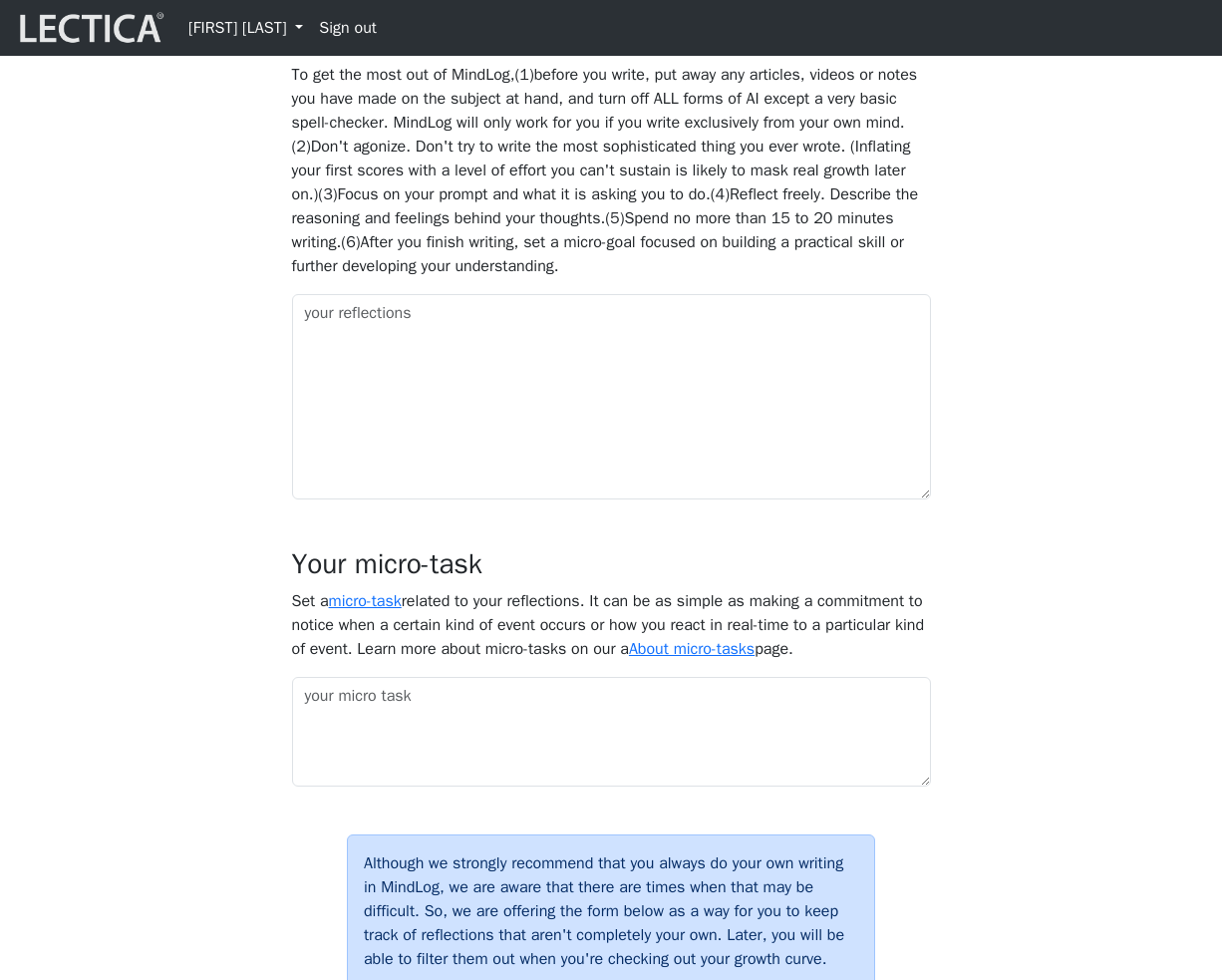 scroll, scrollTop: 1215, scrollLeft: 0, axis: vertical 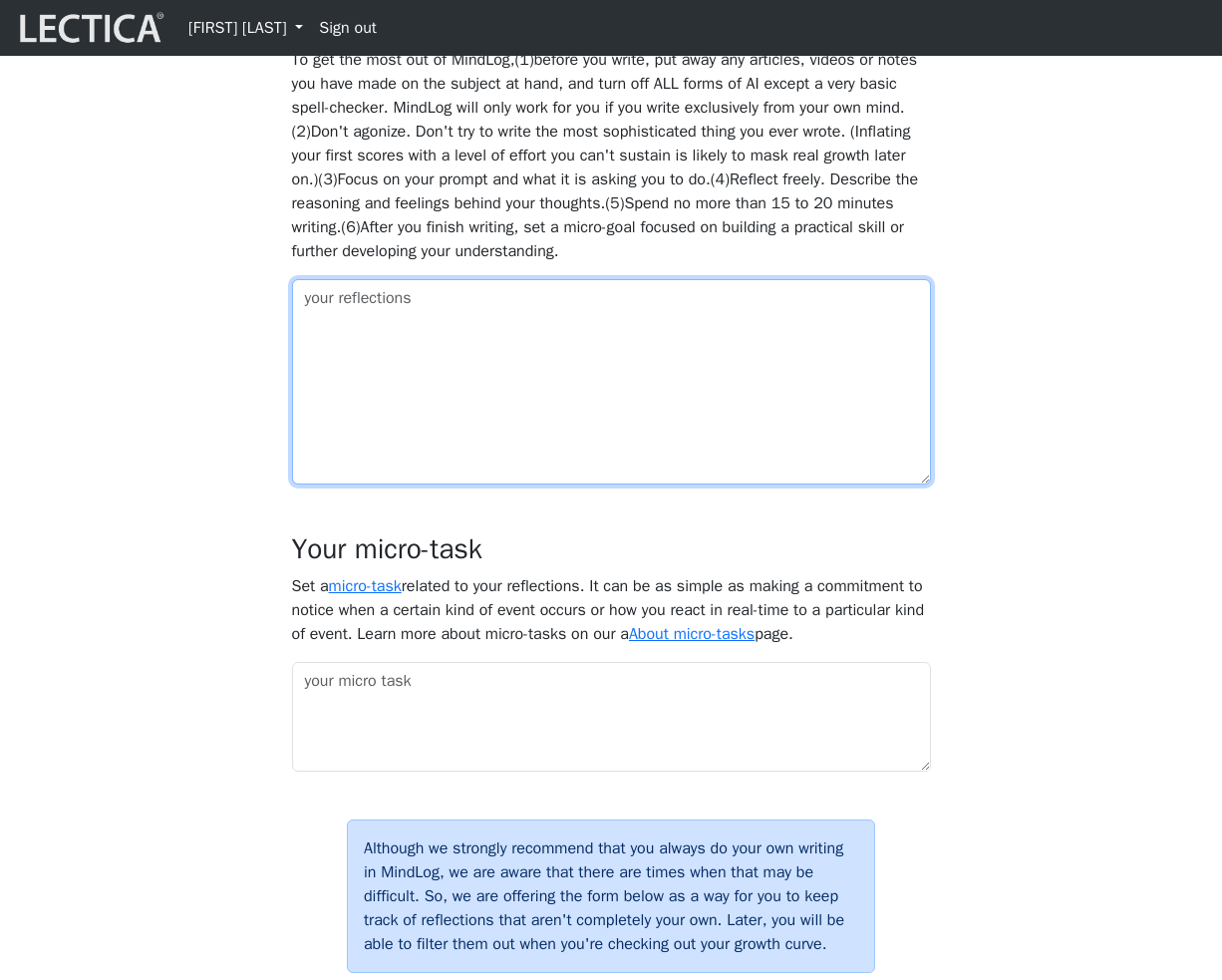 click at bounding box center (611, 382) 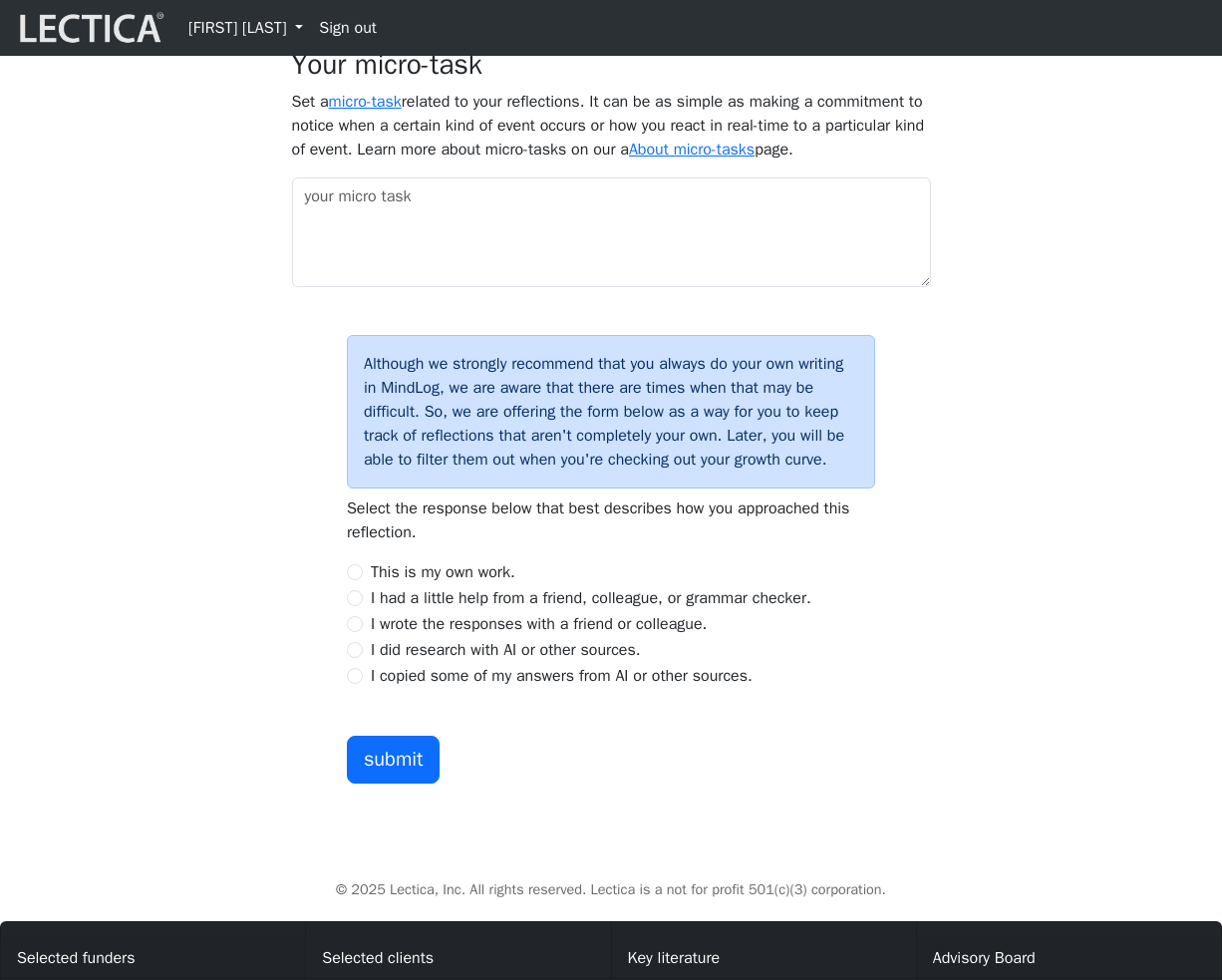 scroll, scrollTop: 1915, scrollLeft: 0, axis: vertical 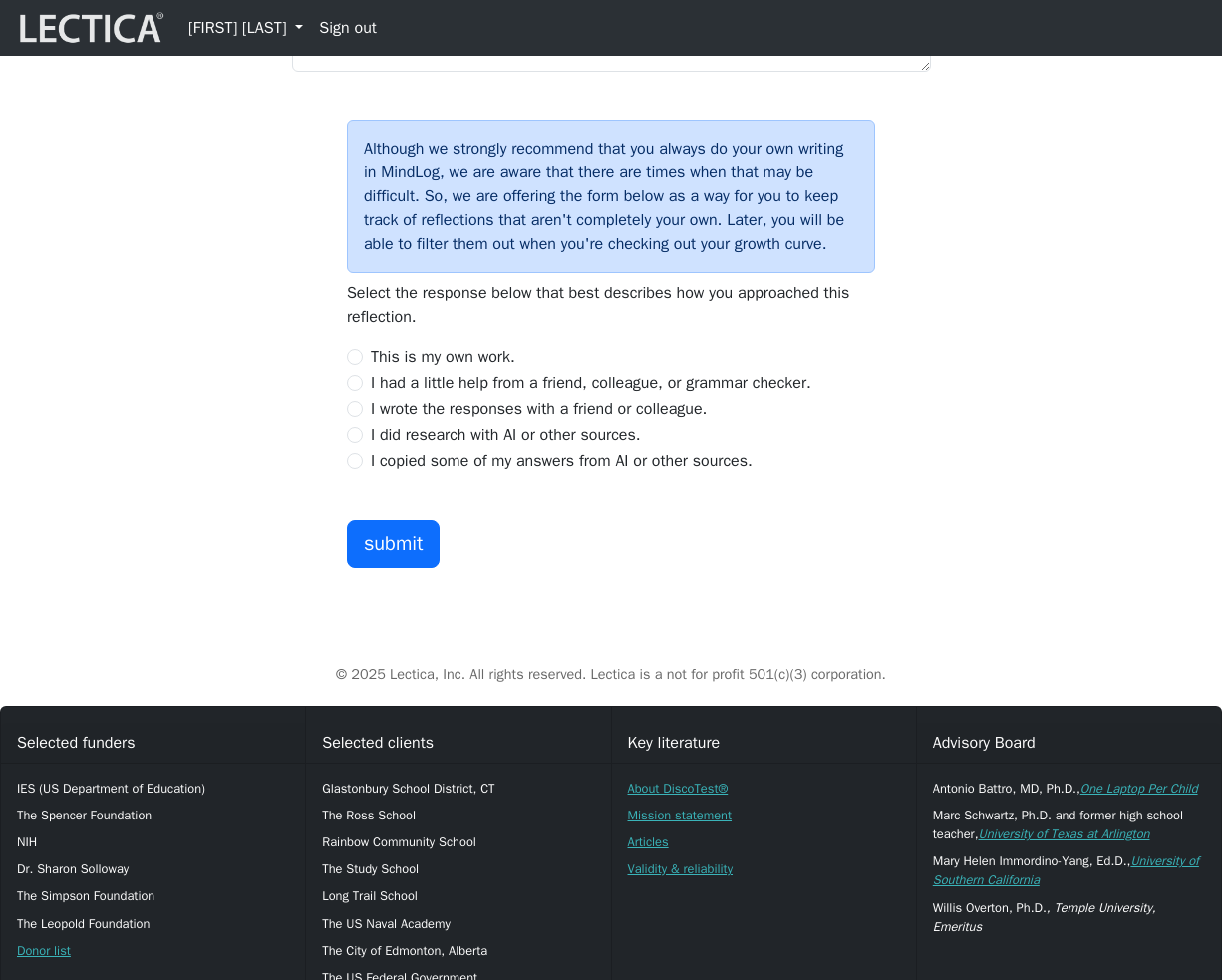 type on "foo bar bla bla foo bar bla bla" 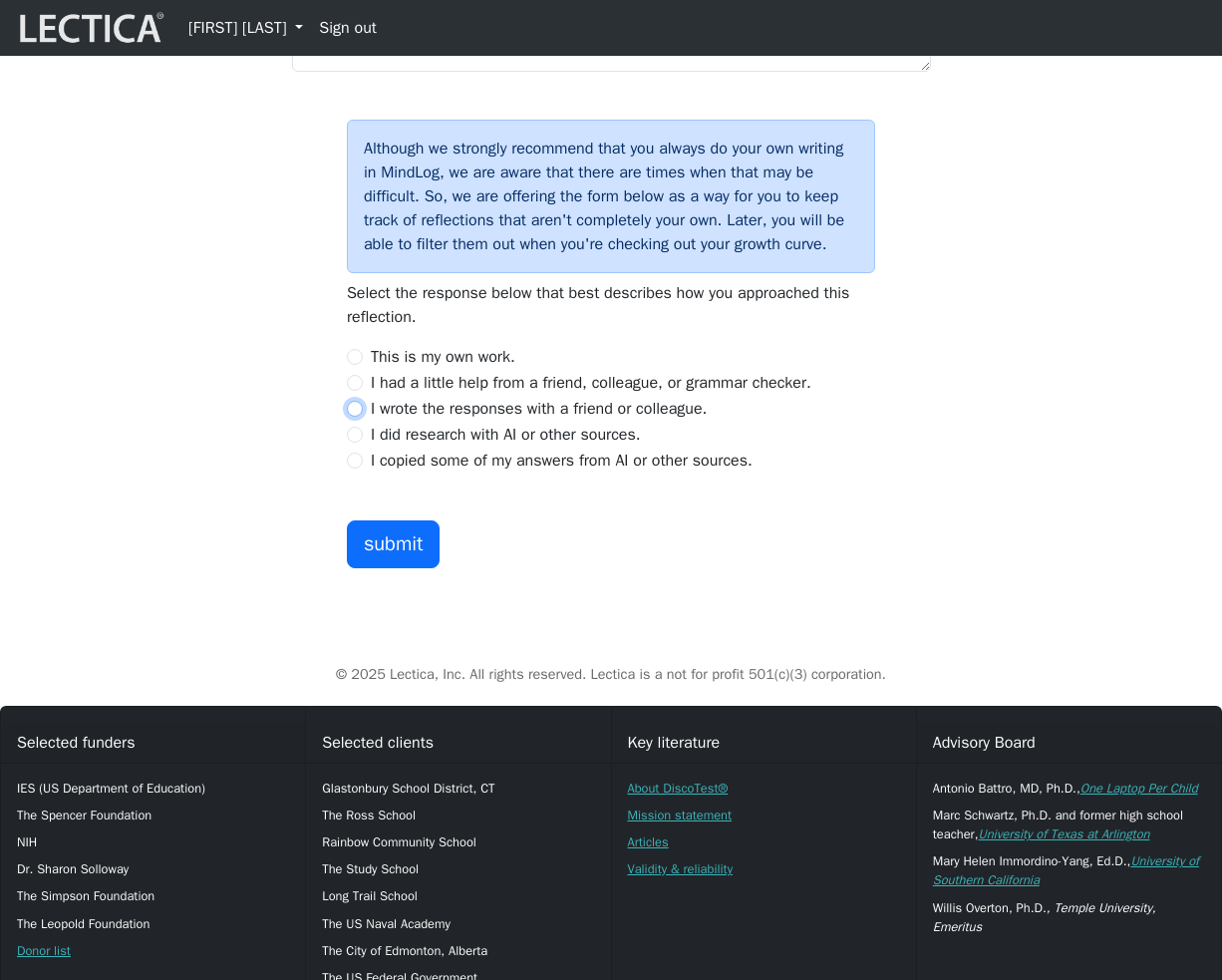 click on "I wrote the responses with a
friend or colleague." at bounding box center (355, 409) 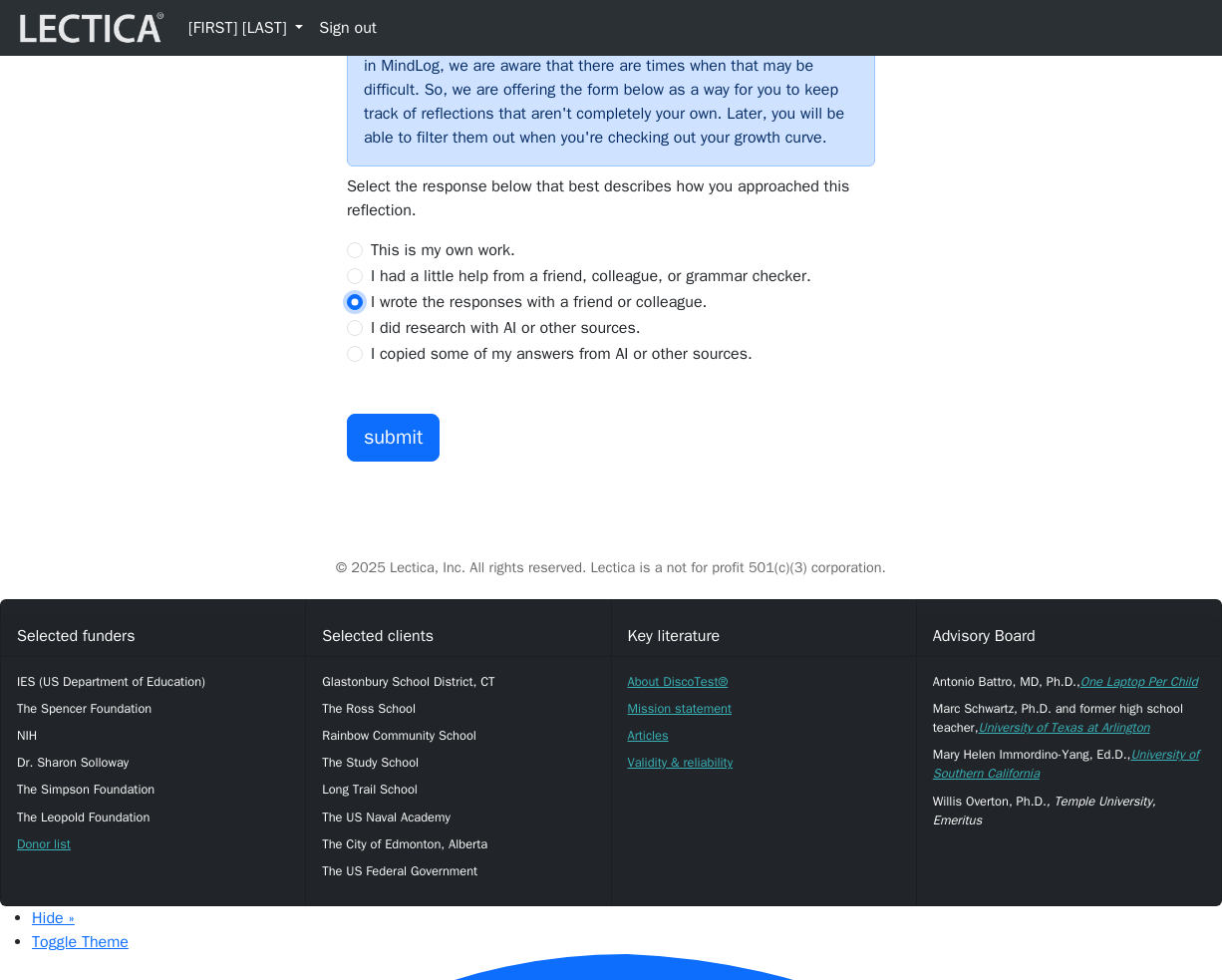scroll, scrollTop: 2180, scrollLeft: 0, axis: vertical 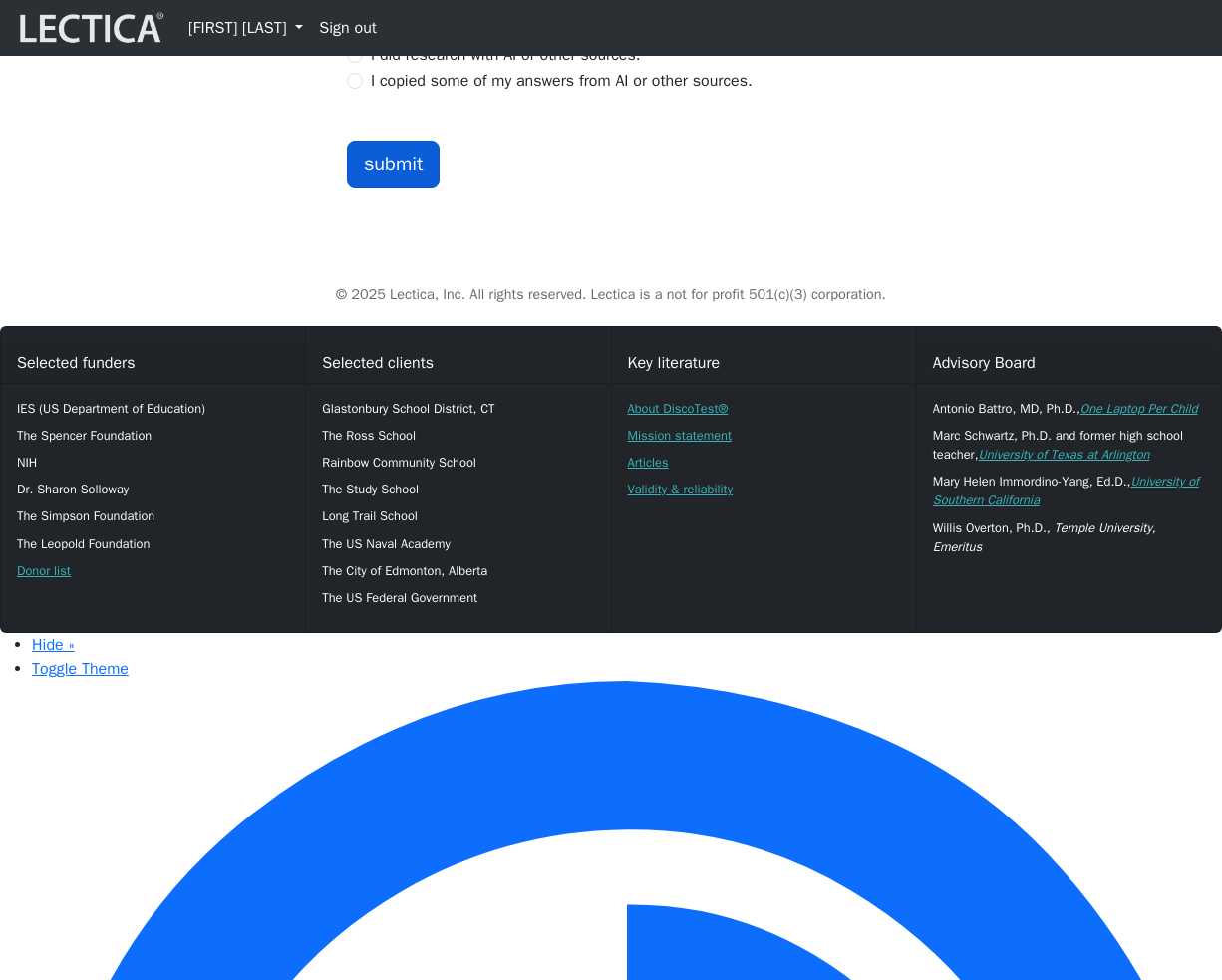 click on "submit" at bounding box center [394, 164] 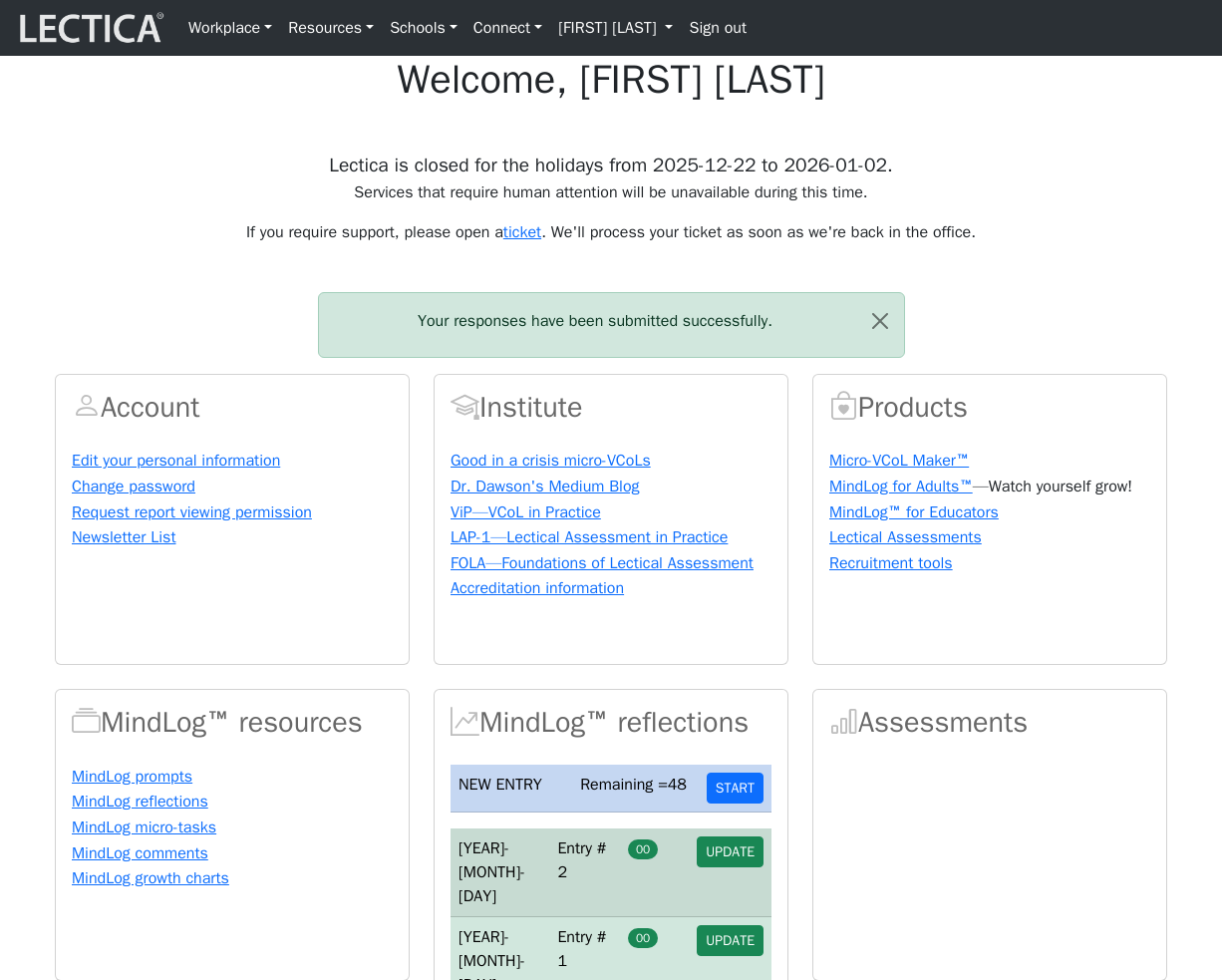 scroll, scrollTop: 0, scrollLeft: 0, axis: both 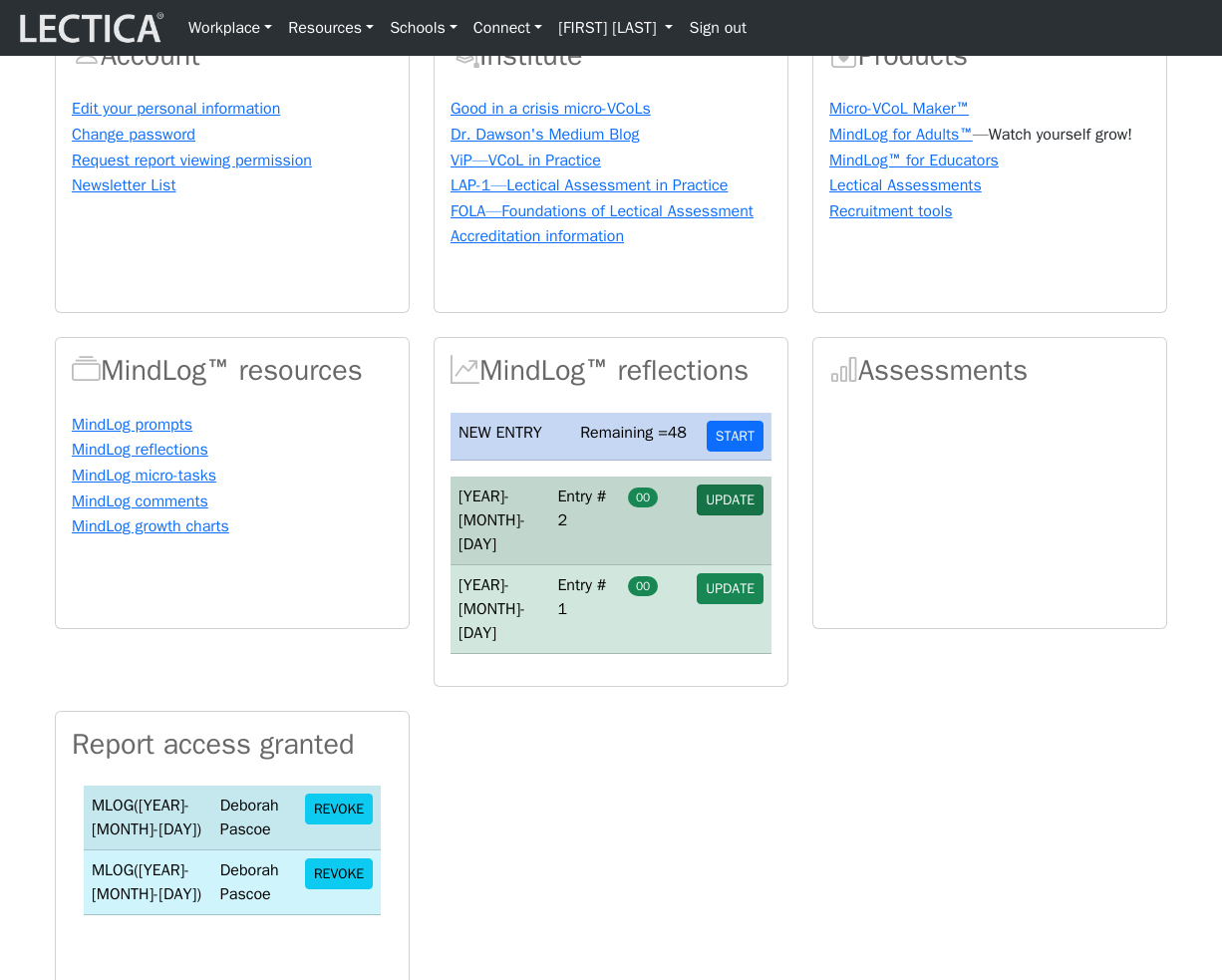click on "UPDATE" at bounding box center [730, 499] 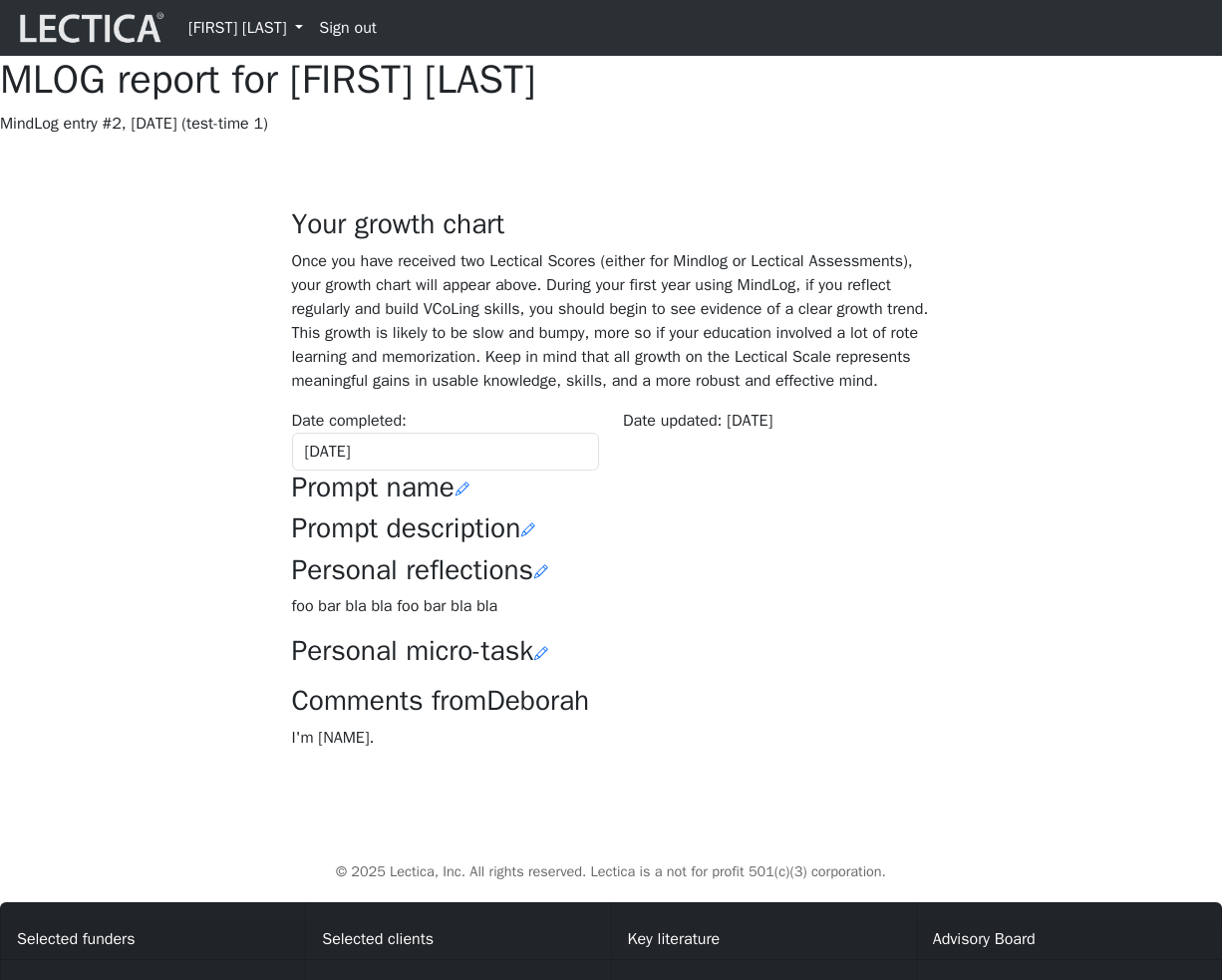 scroll, scrollTop: 524, scrollLeft: 0, axis: vertical 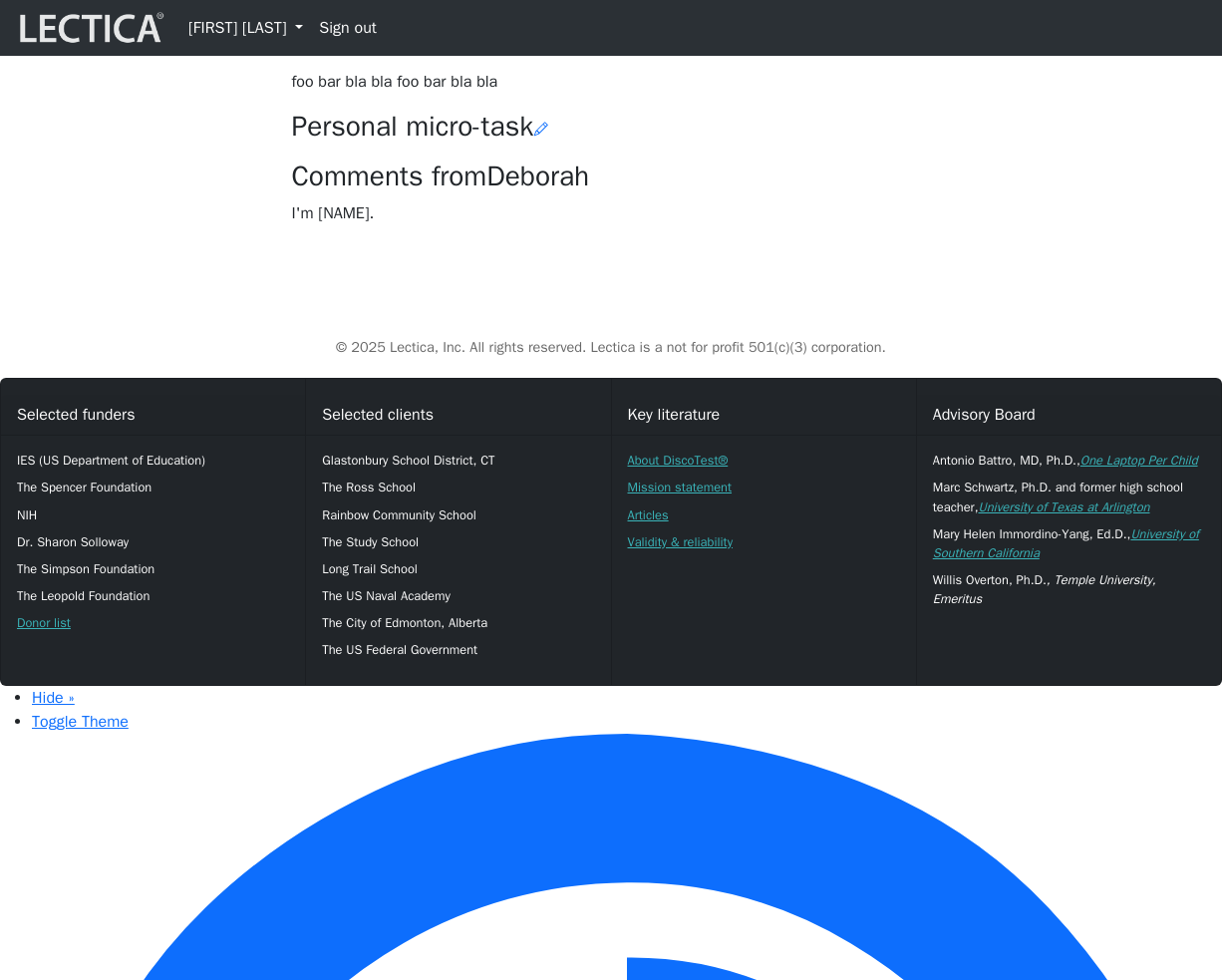 drag, startPoint x: 378, startPoint y: 489, endPoint x: 185, endPoint y: 491, distance: 193.01036 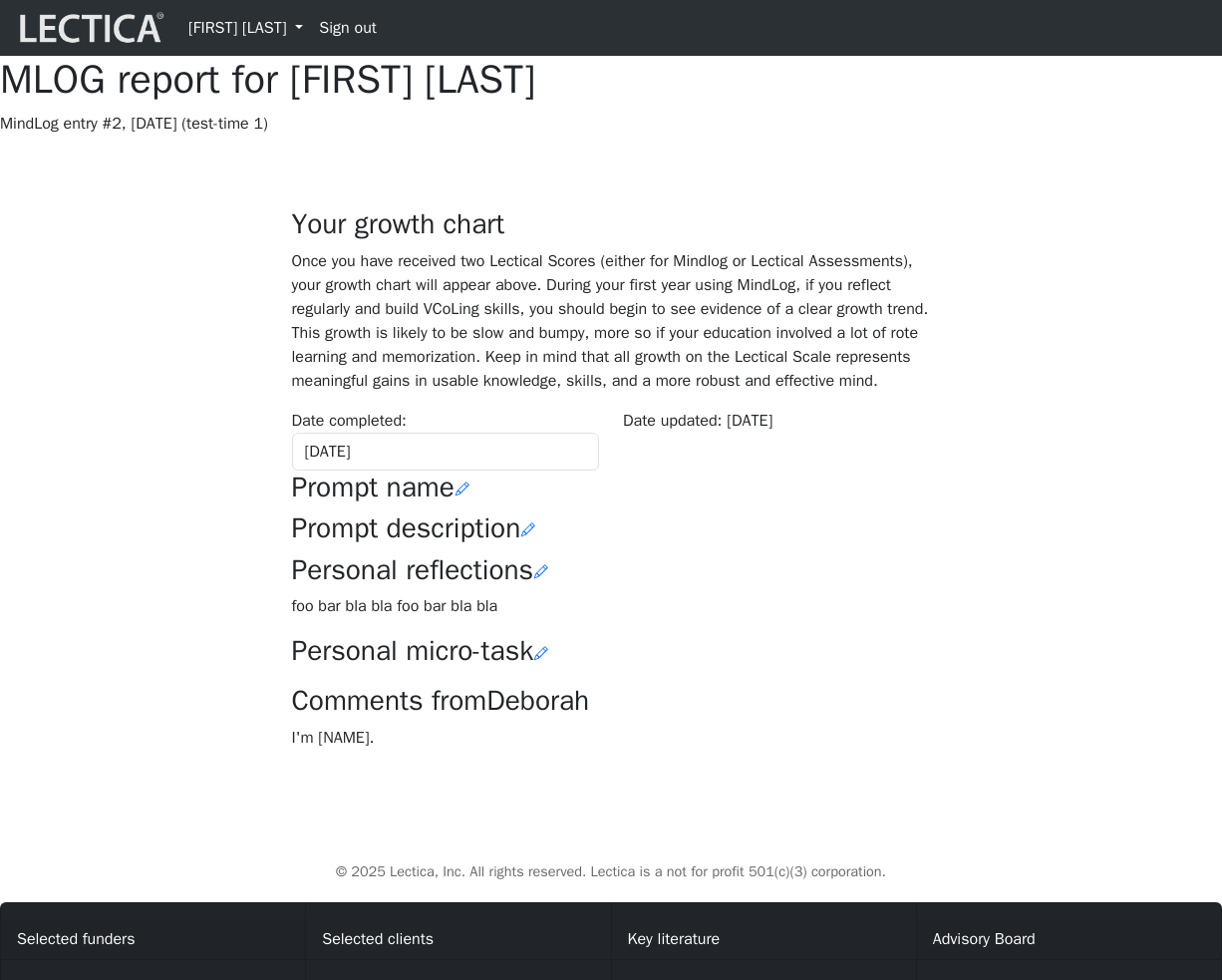 click on "[FIRST] [LAST]" at bounding box center [245, 28] 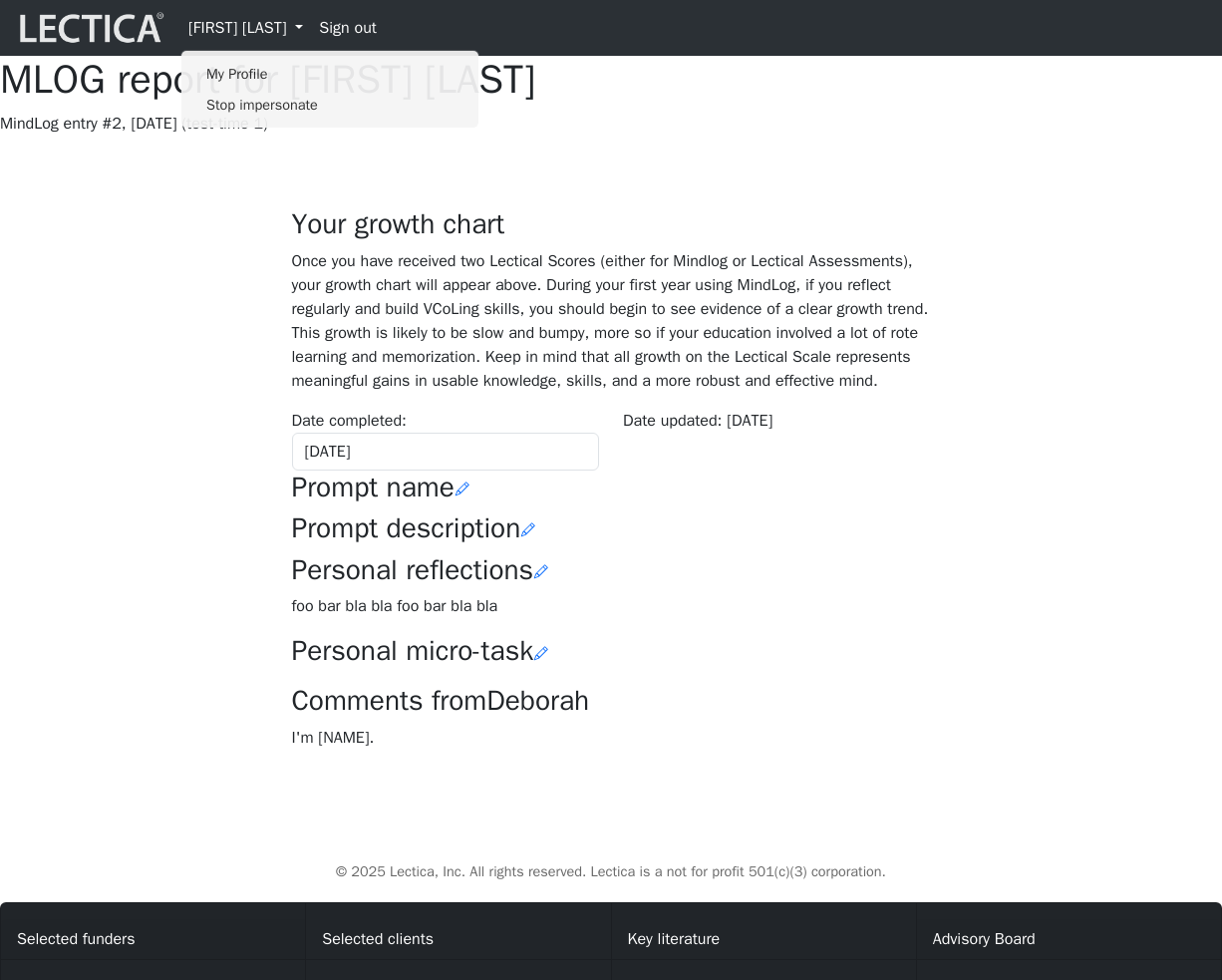 click on "My Profile" at bounding box center (331, 74) 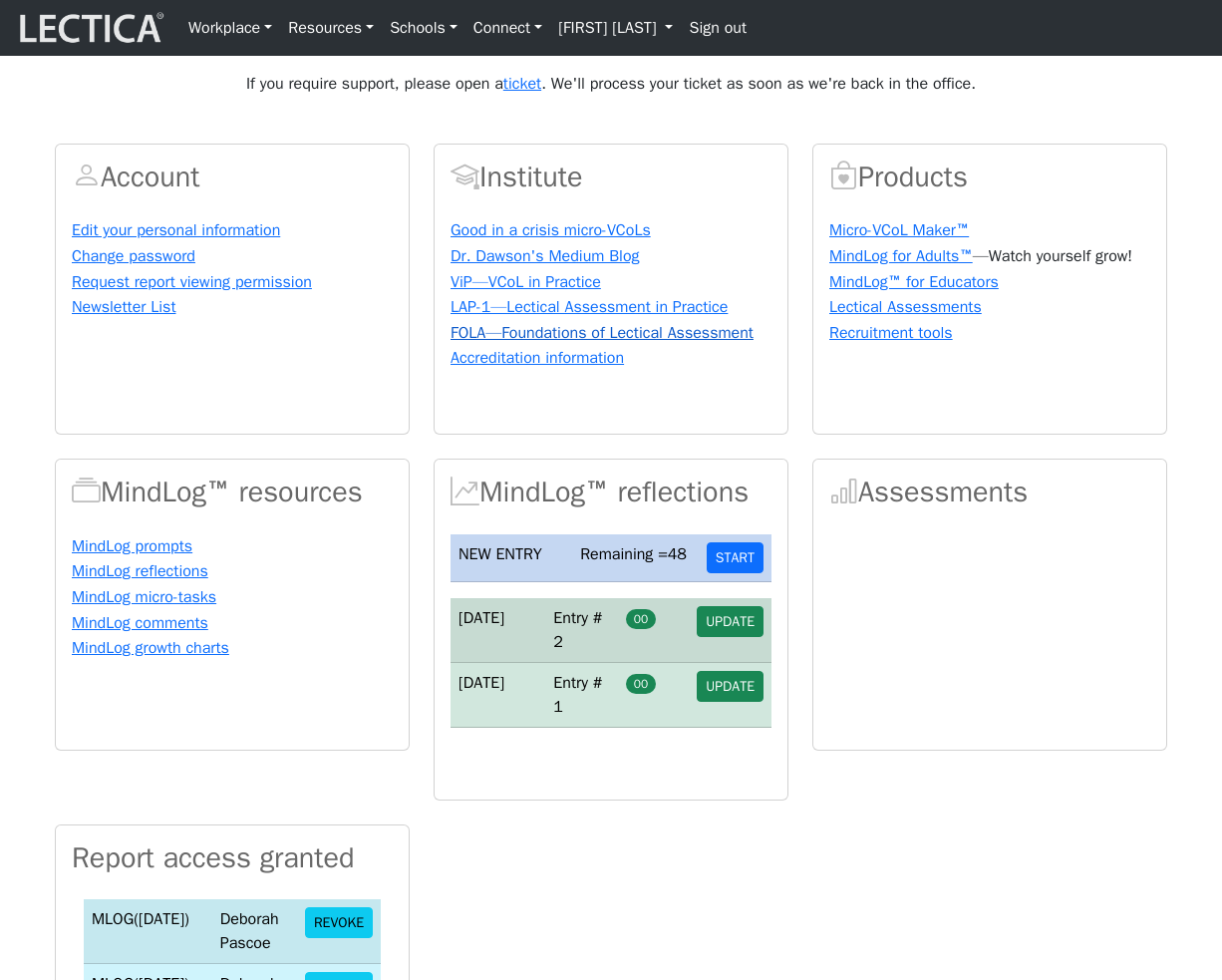scroll, scrollTop: 159, scrollLeft: 0, axis: vertical 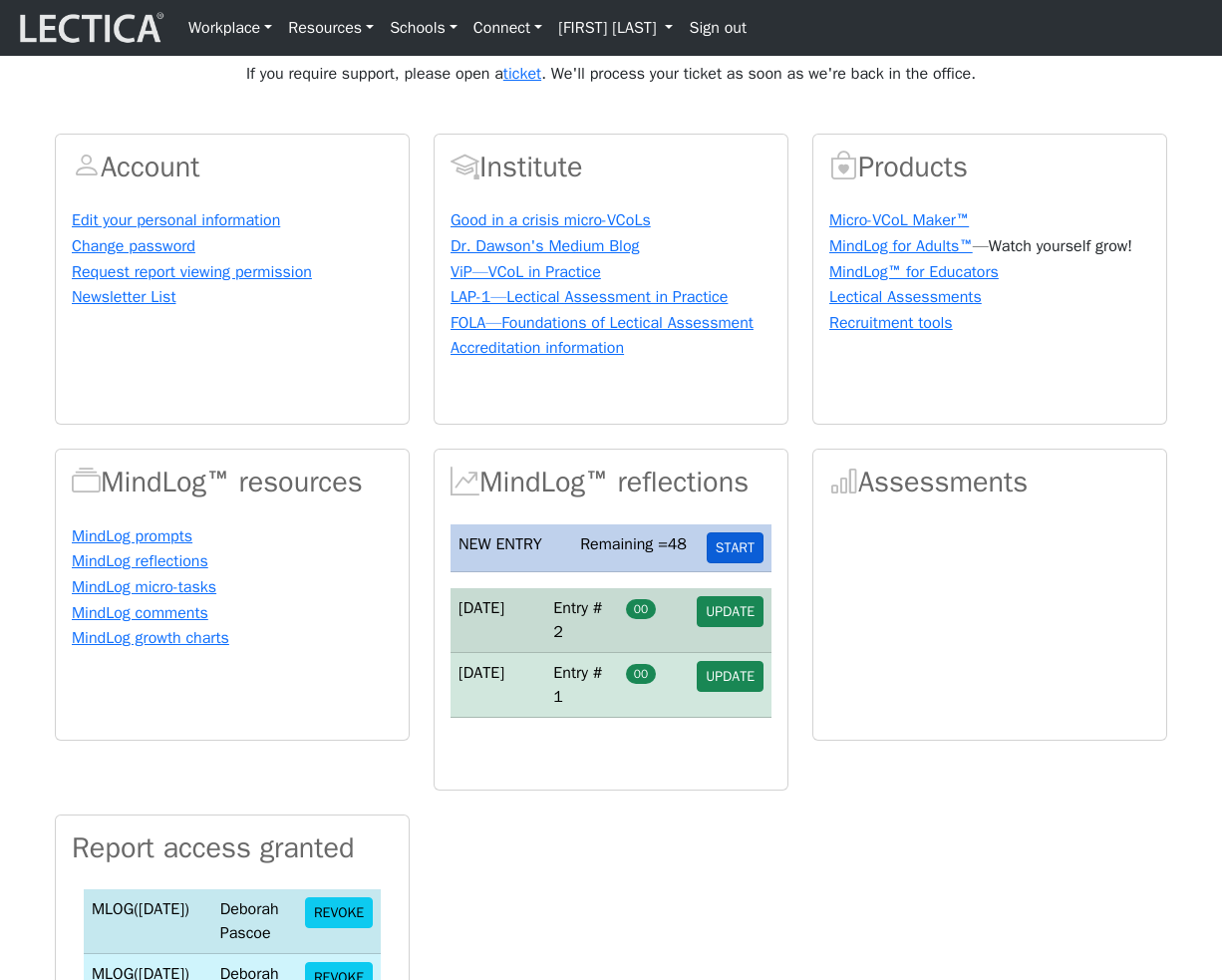 click on "START" at bounding box center [735, 547] 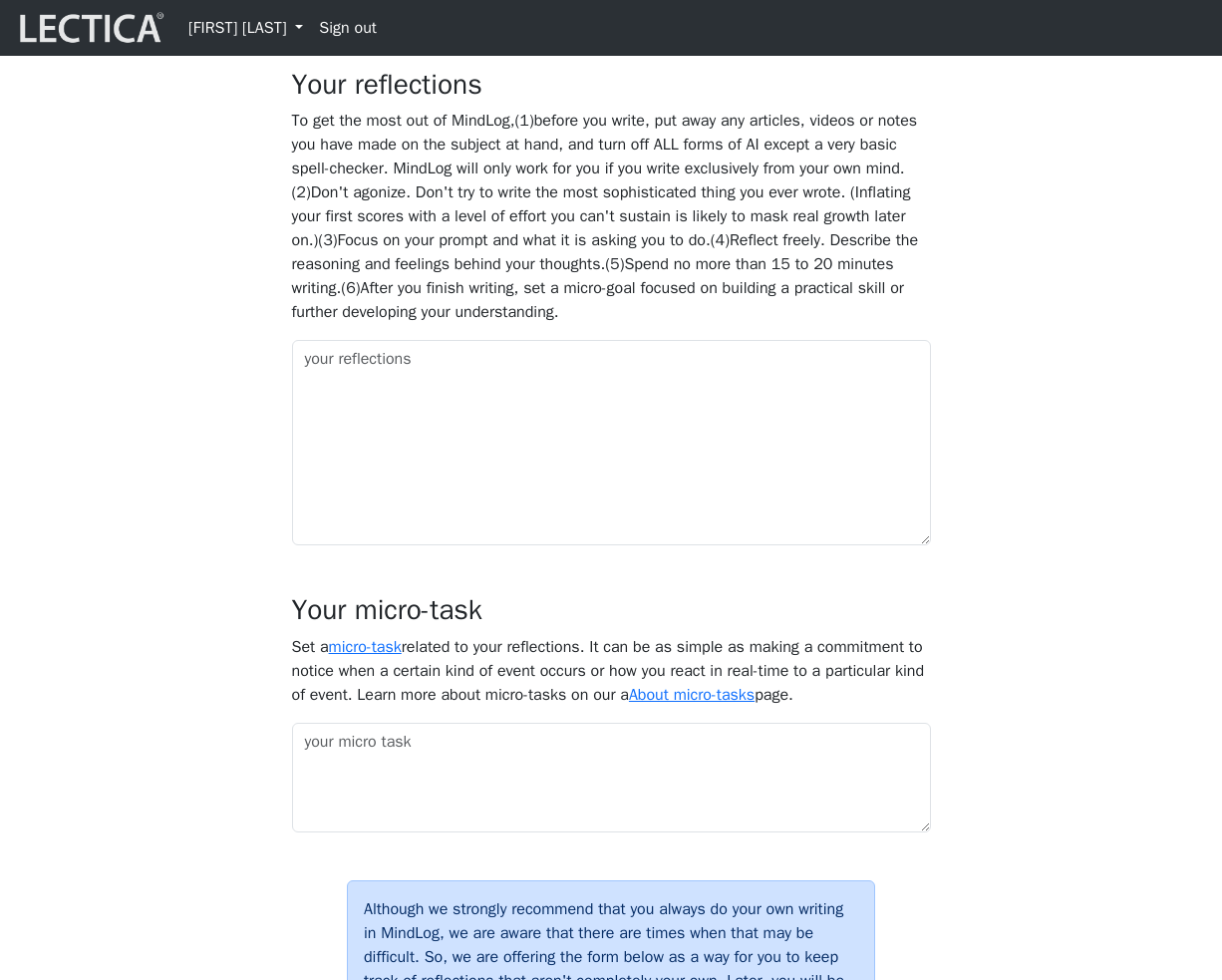 scroll, scrollTop: 1175, scrollLeft: 0, axis: vertical 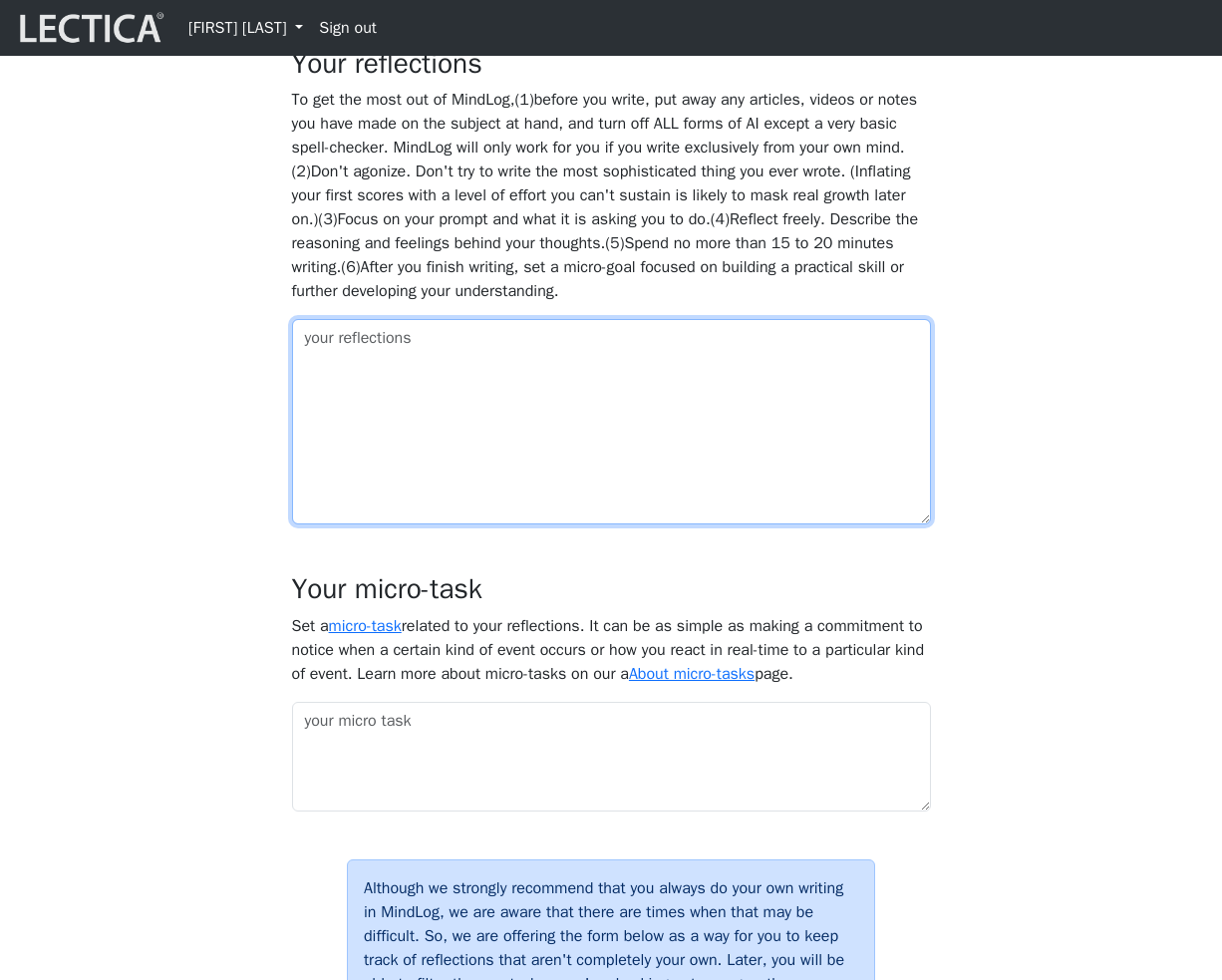 click at bounding box center (611, 422) 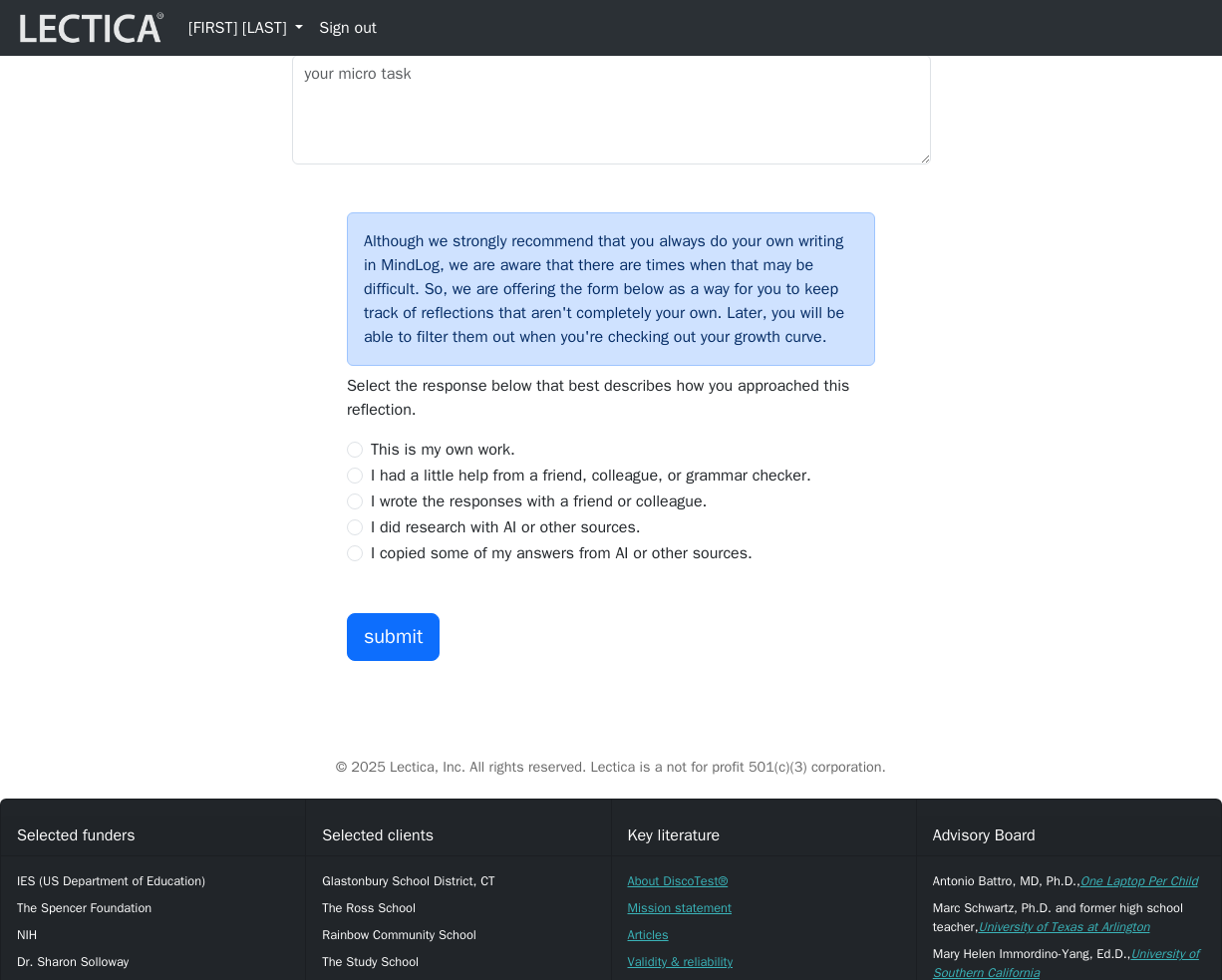 scroll, scrollTop: 2158, scrollLeft: 0, axis: vertical 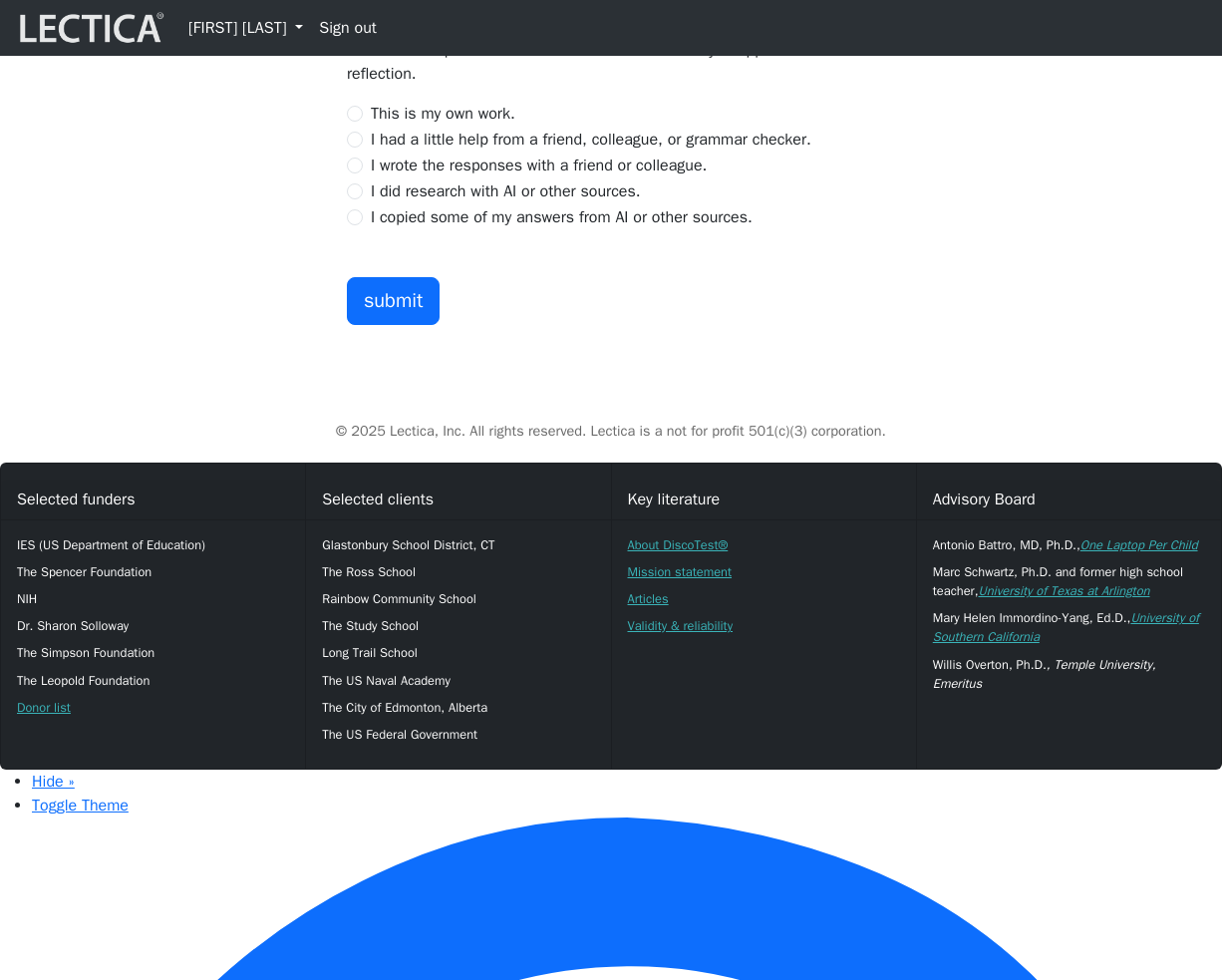 type on "vvvv" 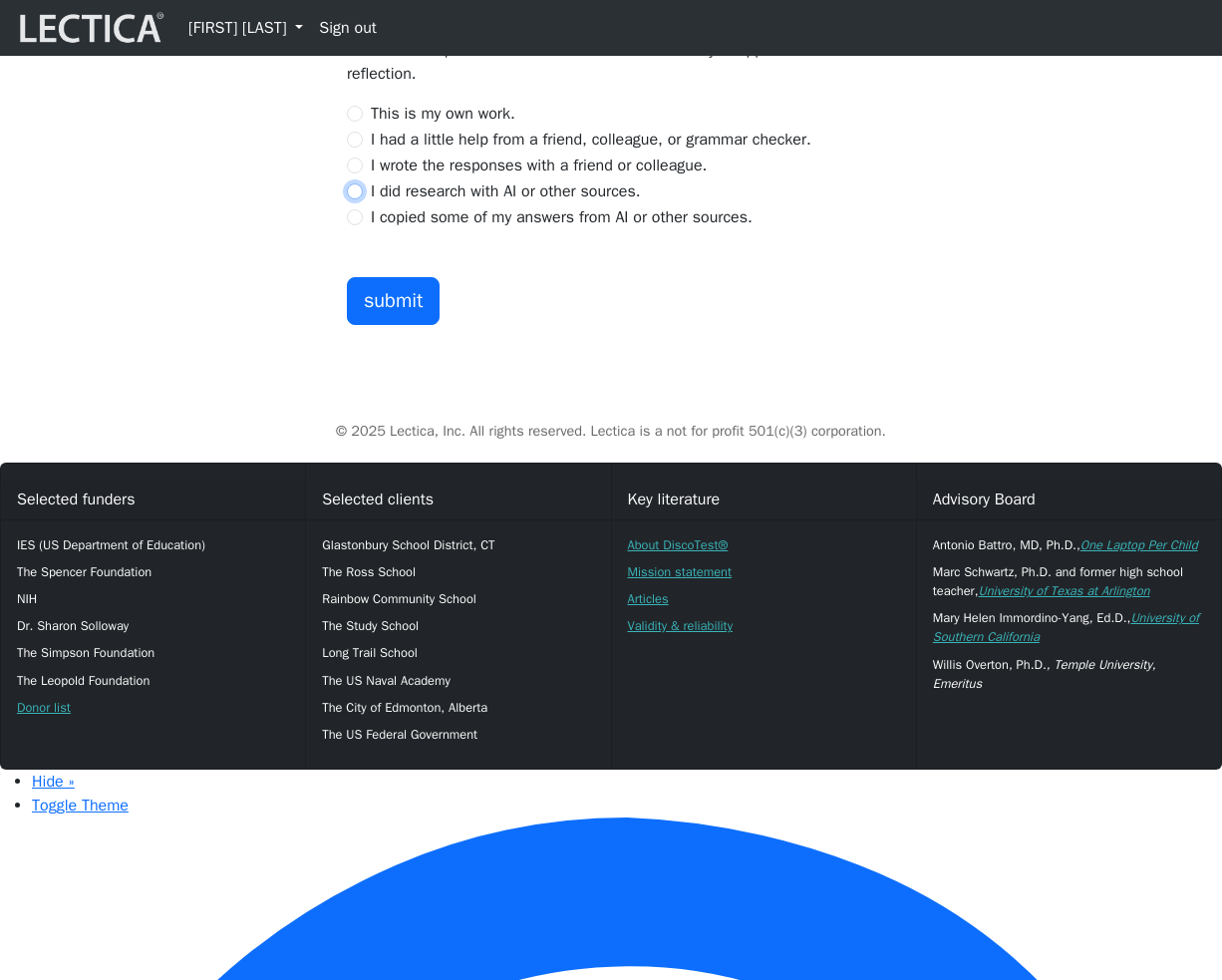click on "I did research with AI or other sources." at bounding box center [355, 191] 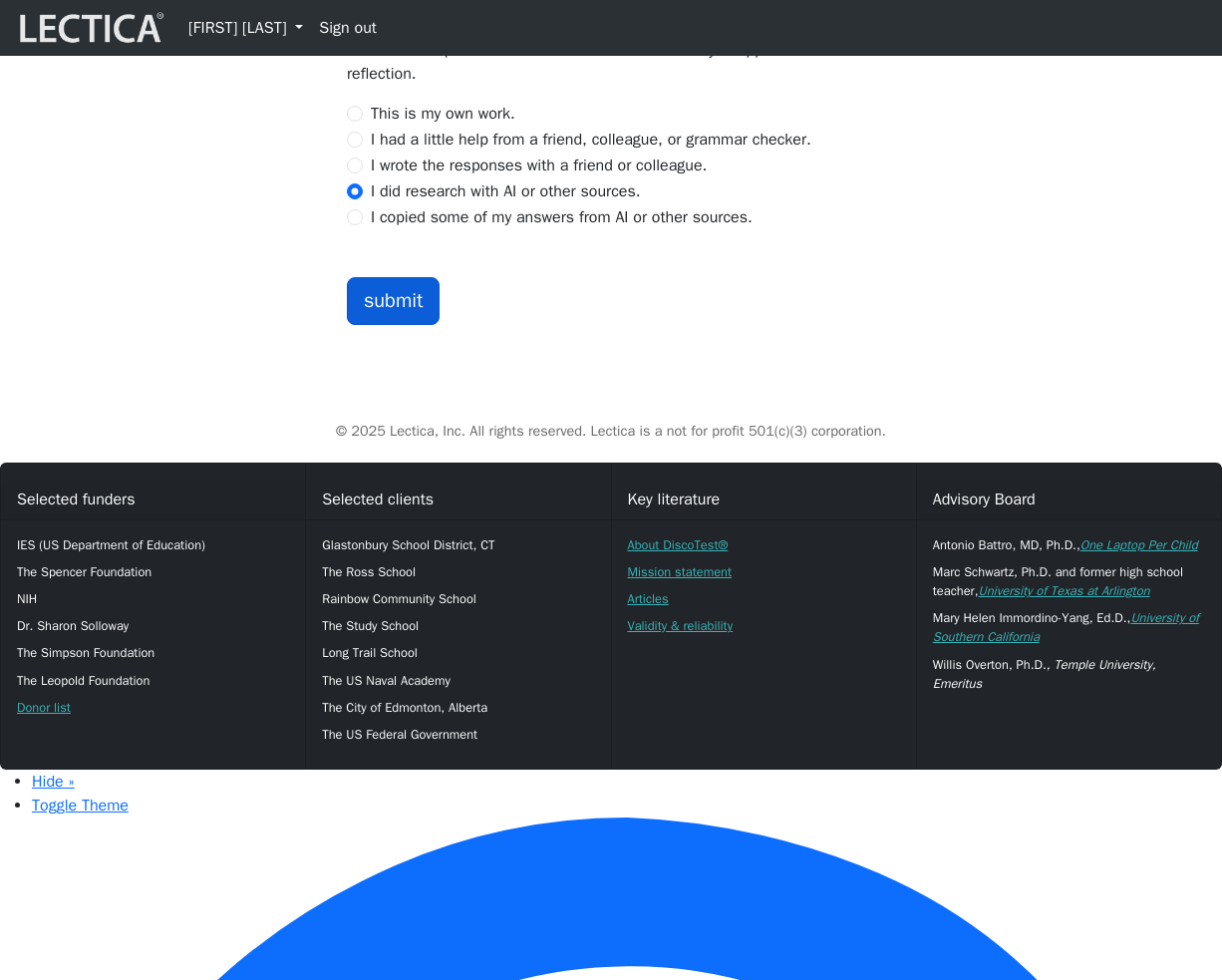 click on "submit" at bounding box center (394, 301) 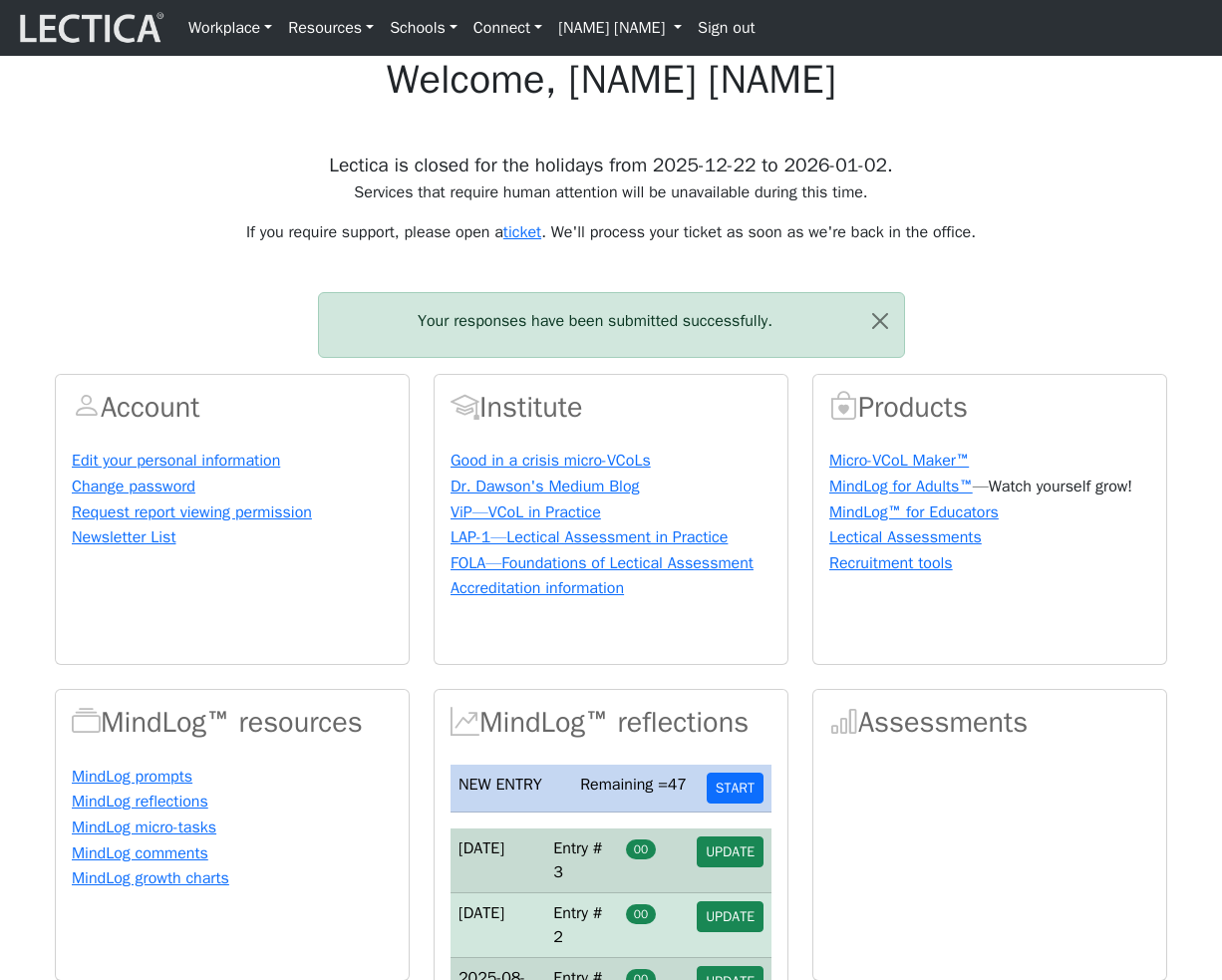scroll, scrollTop: 0, scrollLeft: 0, axis: both 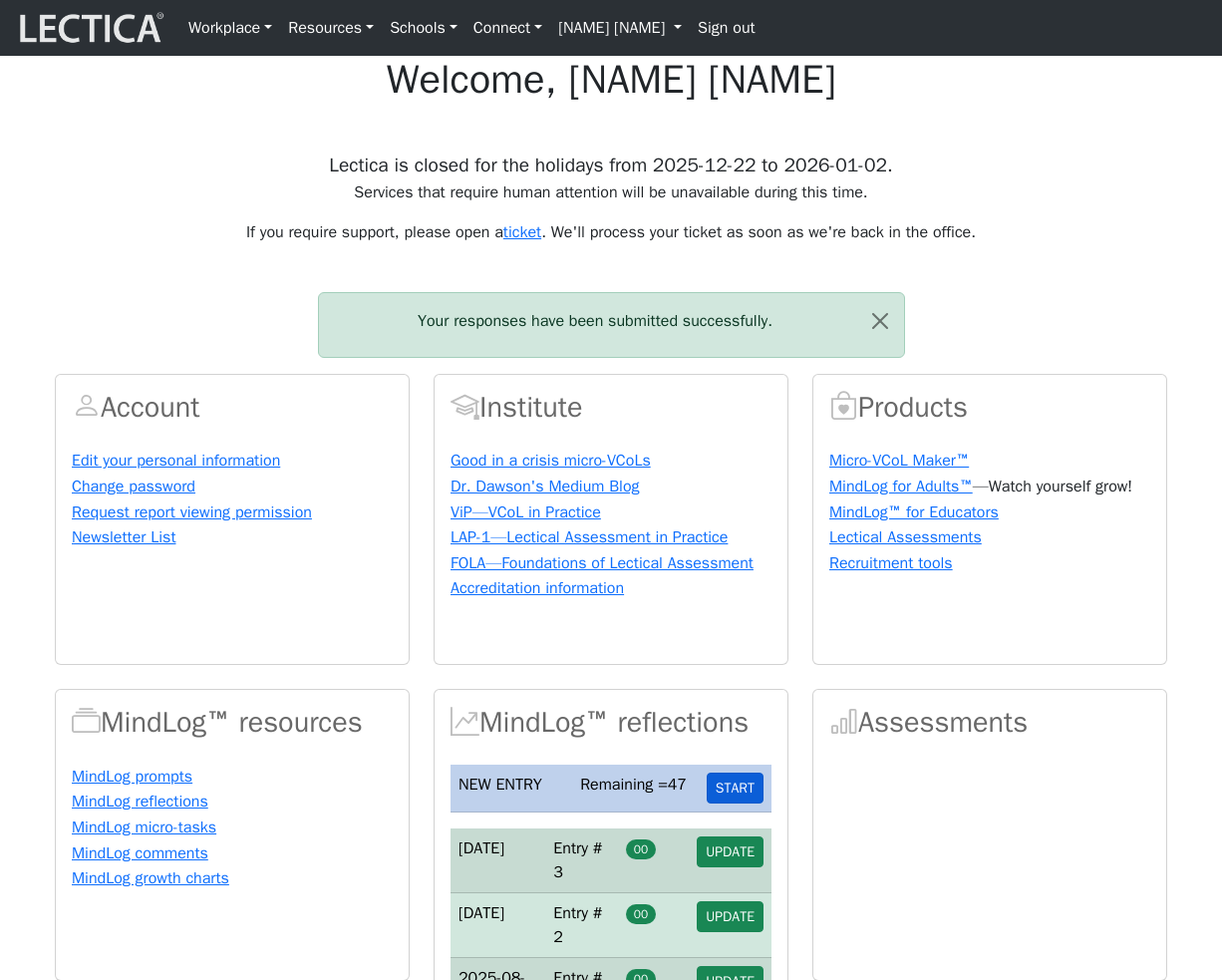 click on "START" at bounding box center [735, 788] 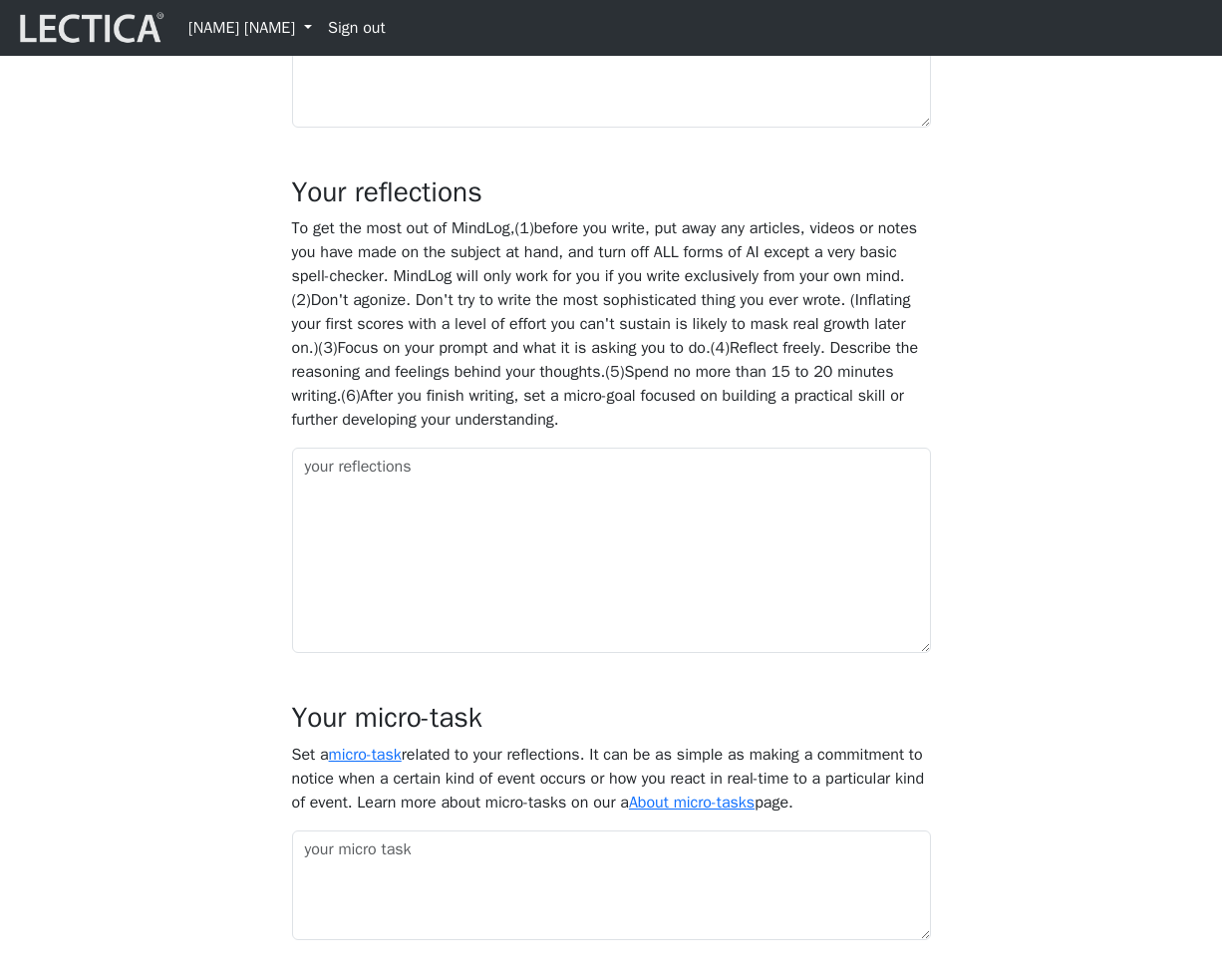 scroll, scrollTop: 1145, scrollLeft: 0, axis: vertical 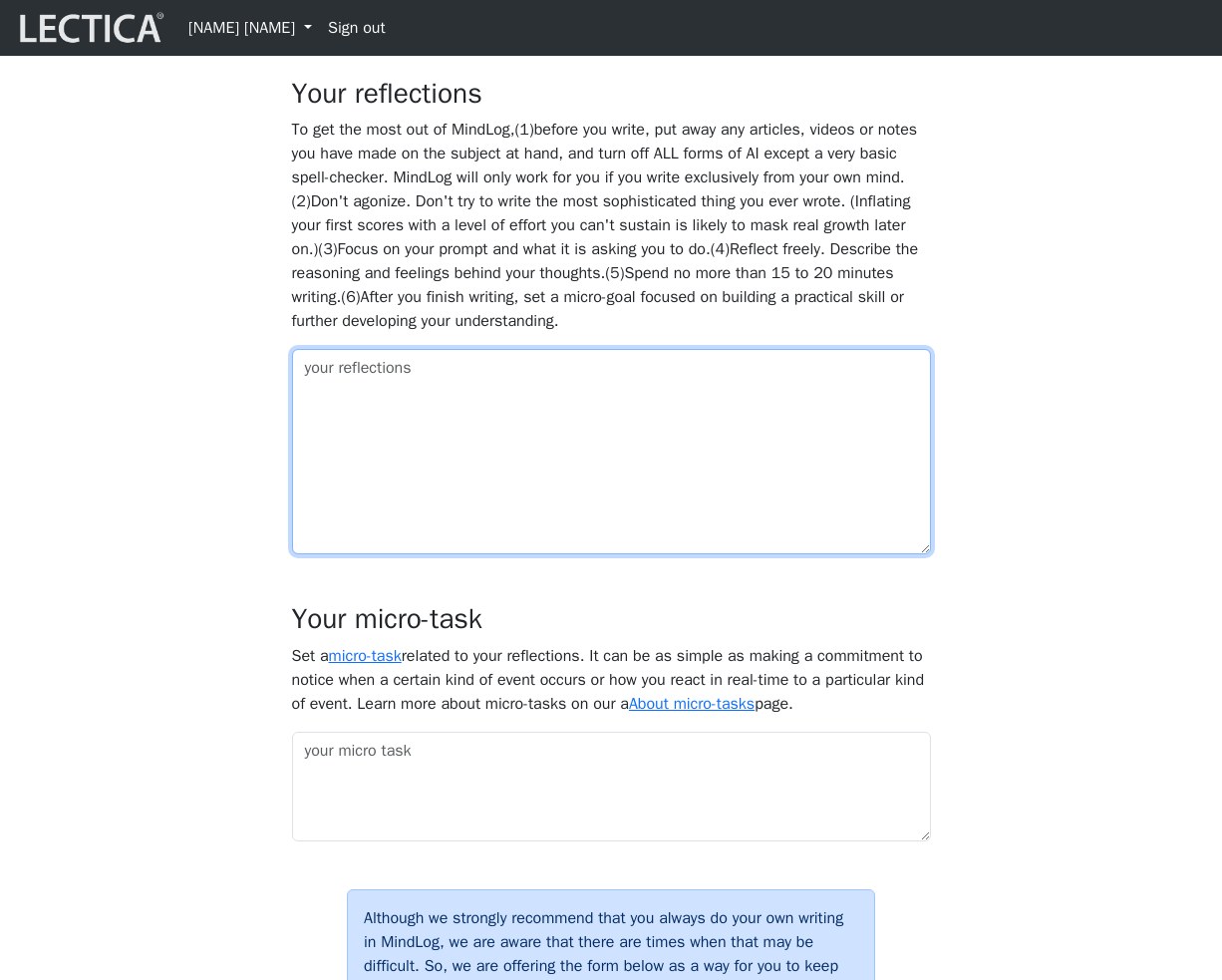 click at bounding box center (611, 452) 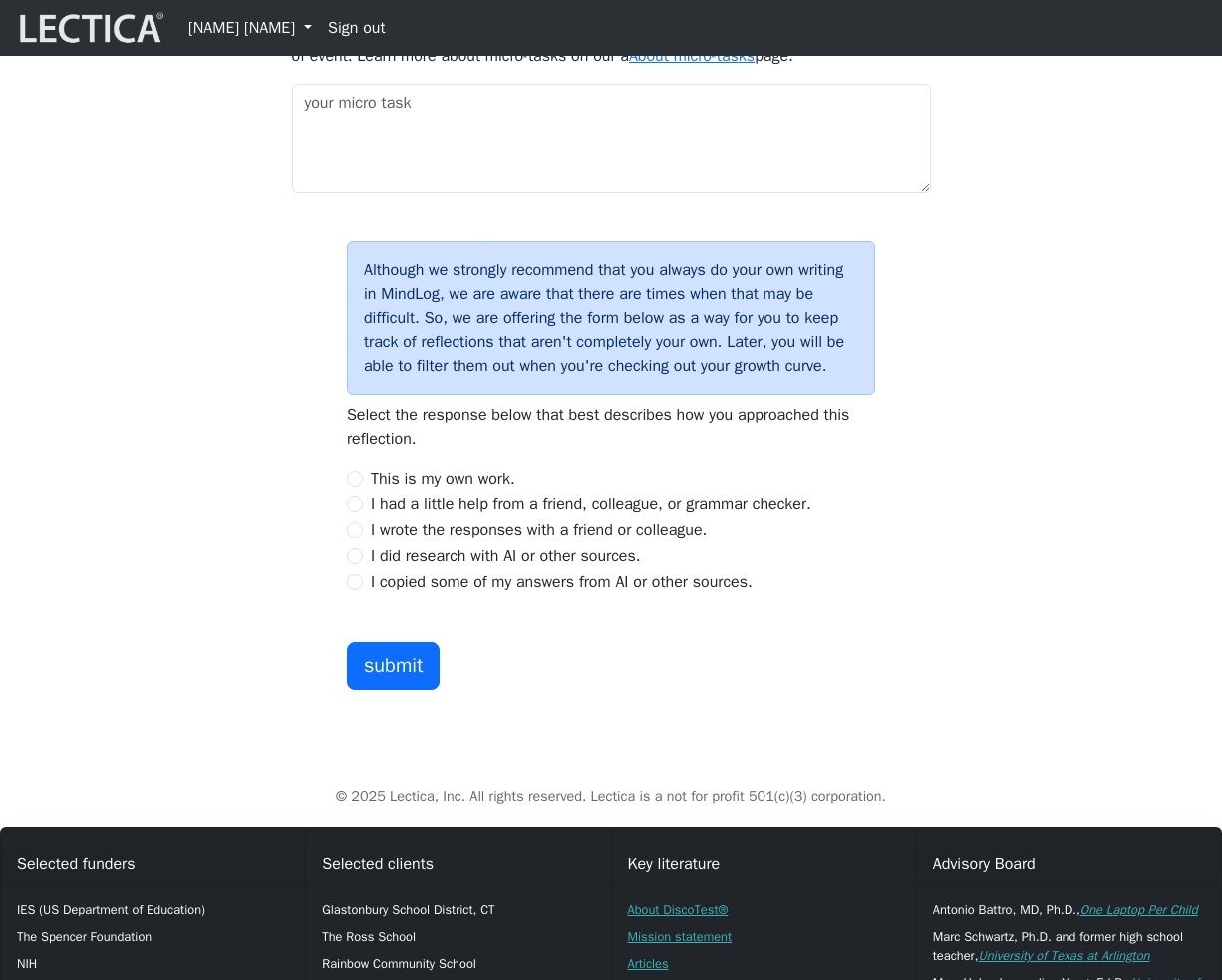 scroll, scrollTop: 2040, scrollLeft: 0, axis: vertical 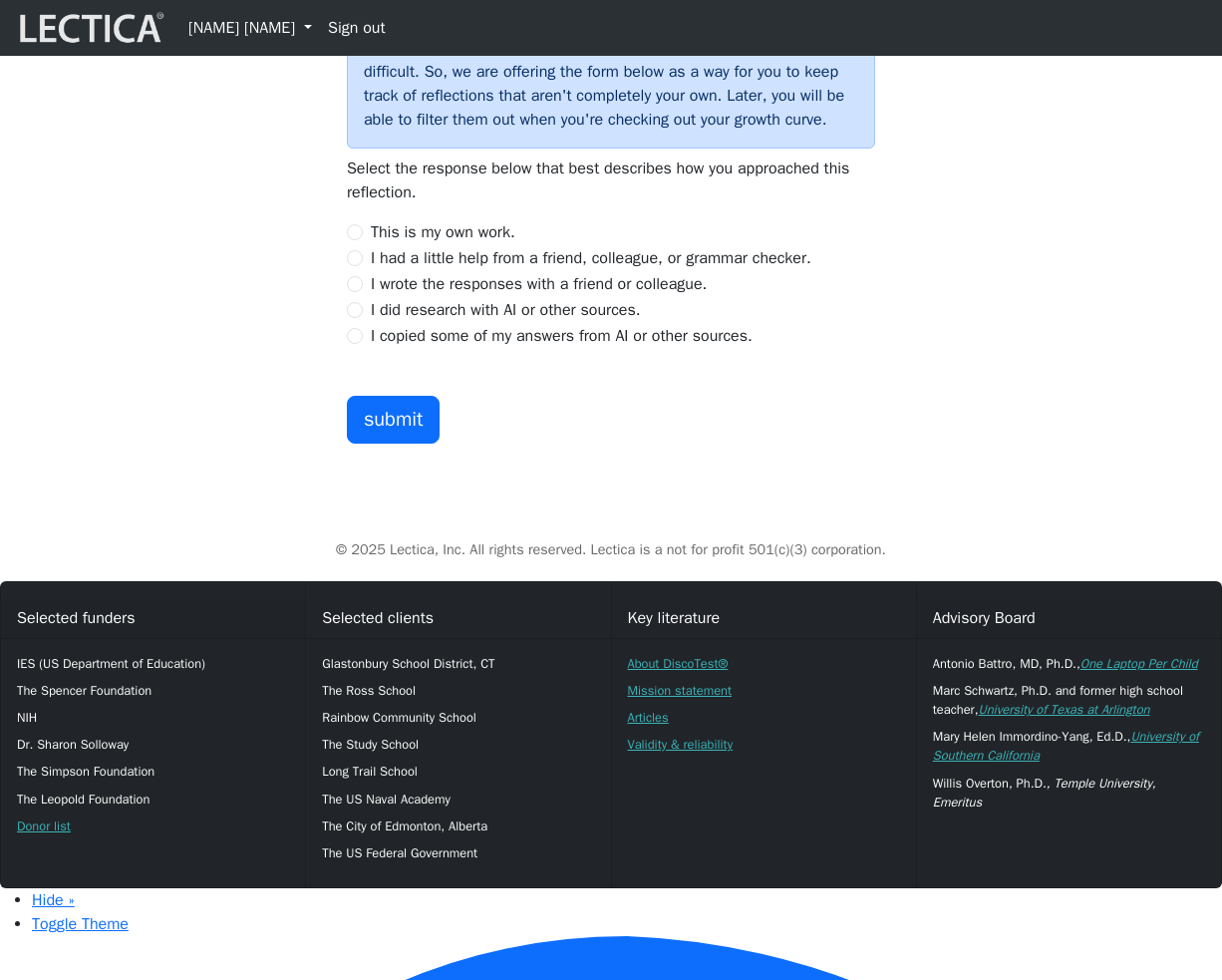 type on "vvv" 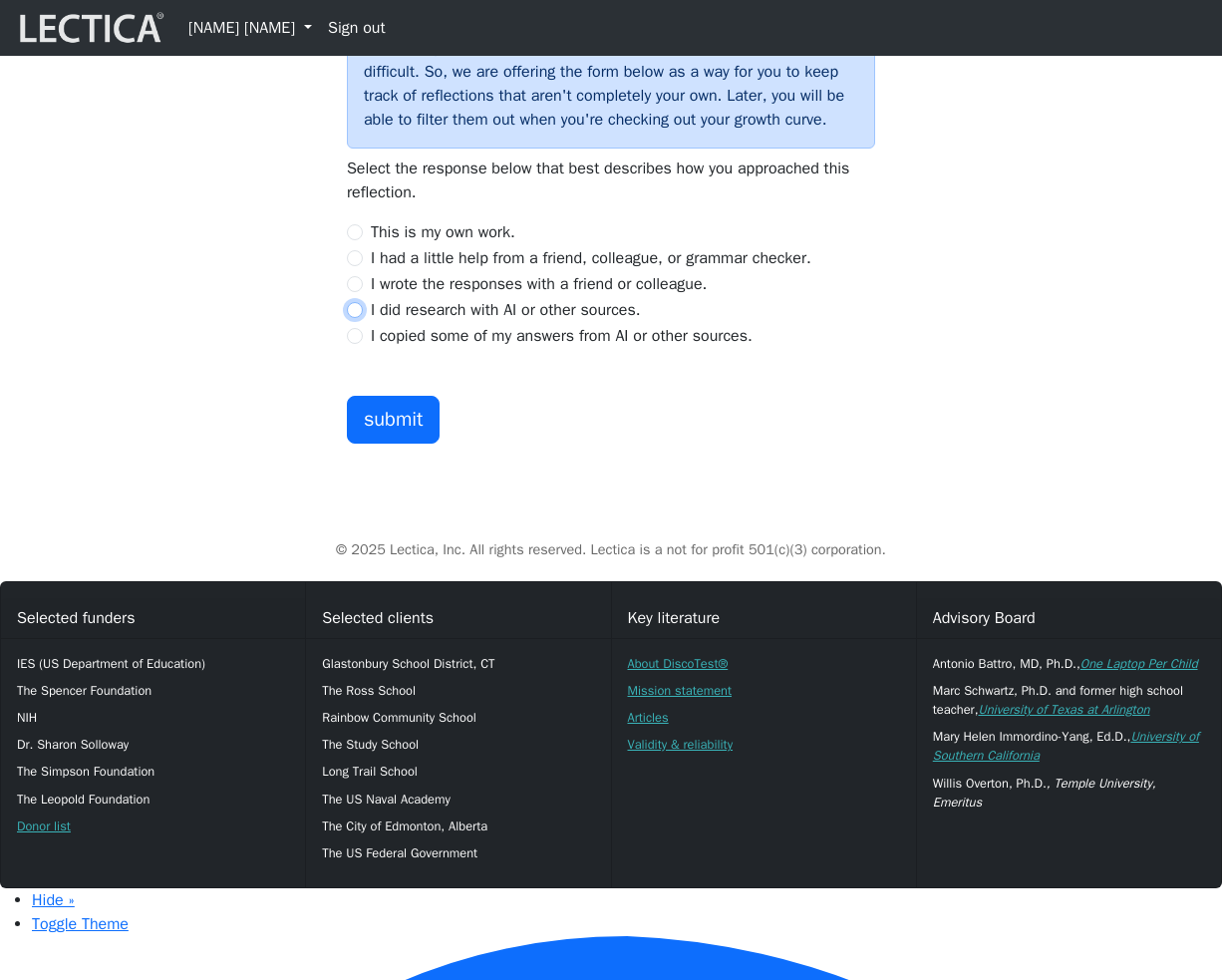 click on "I did research with AI or other sources." at bounding box center (355, 310) 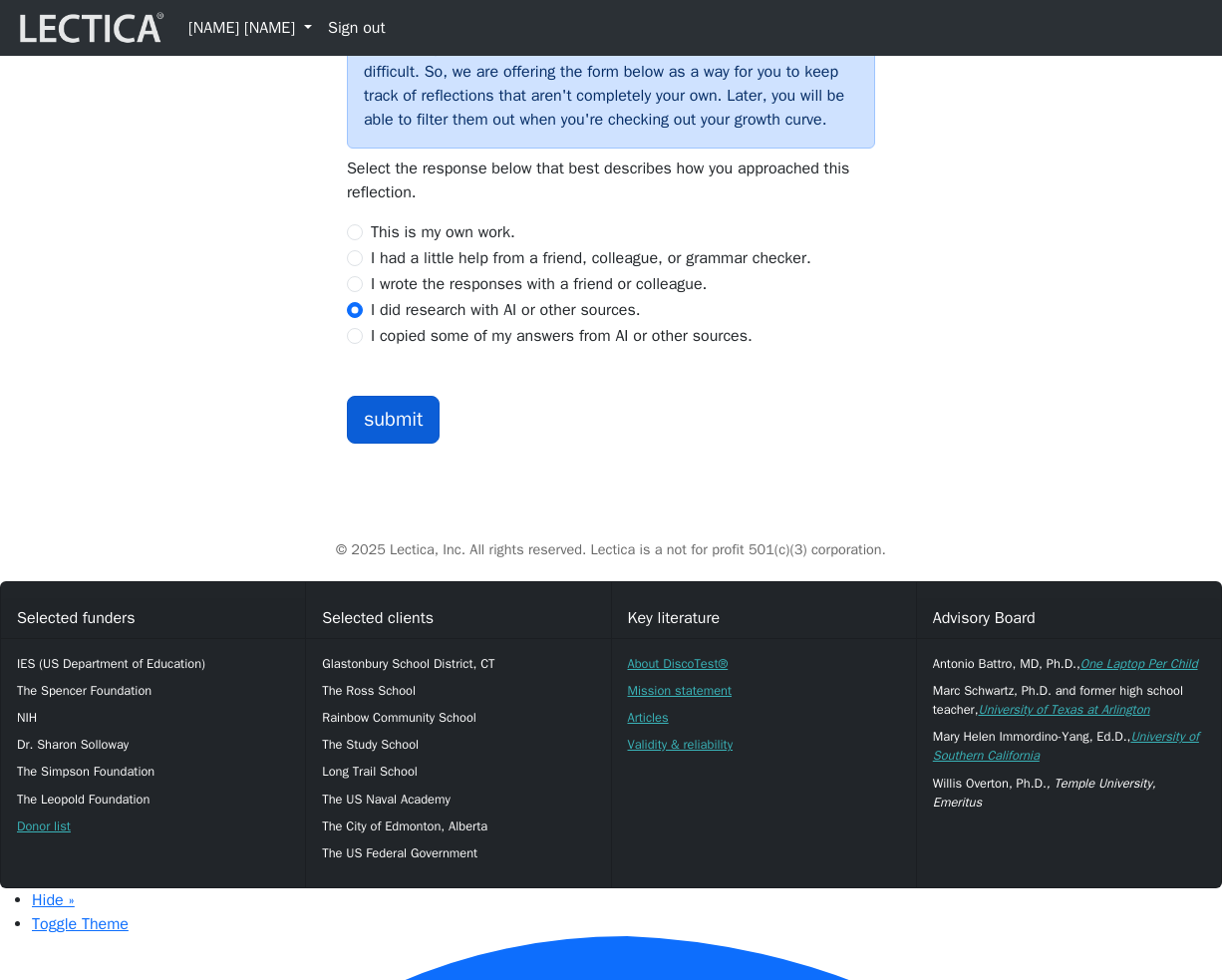click on "submit" at bounding box center (394, 420) 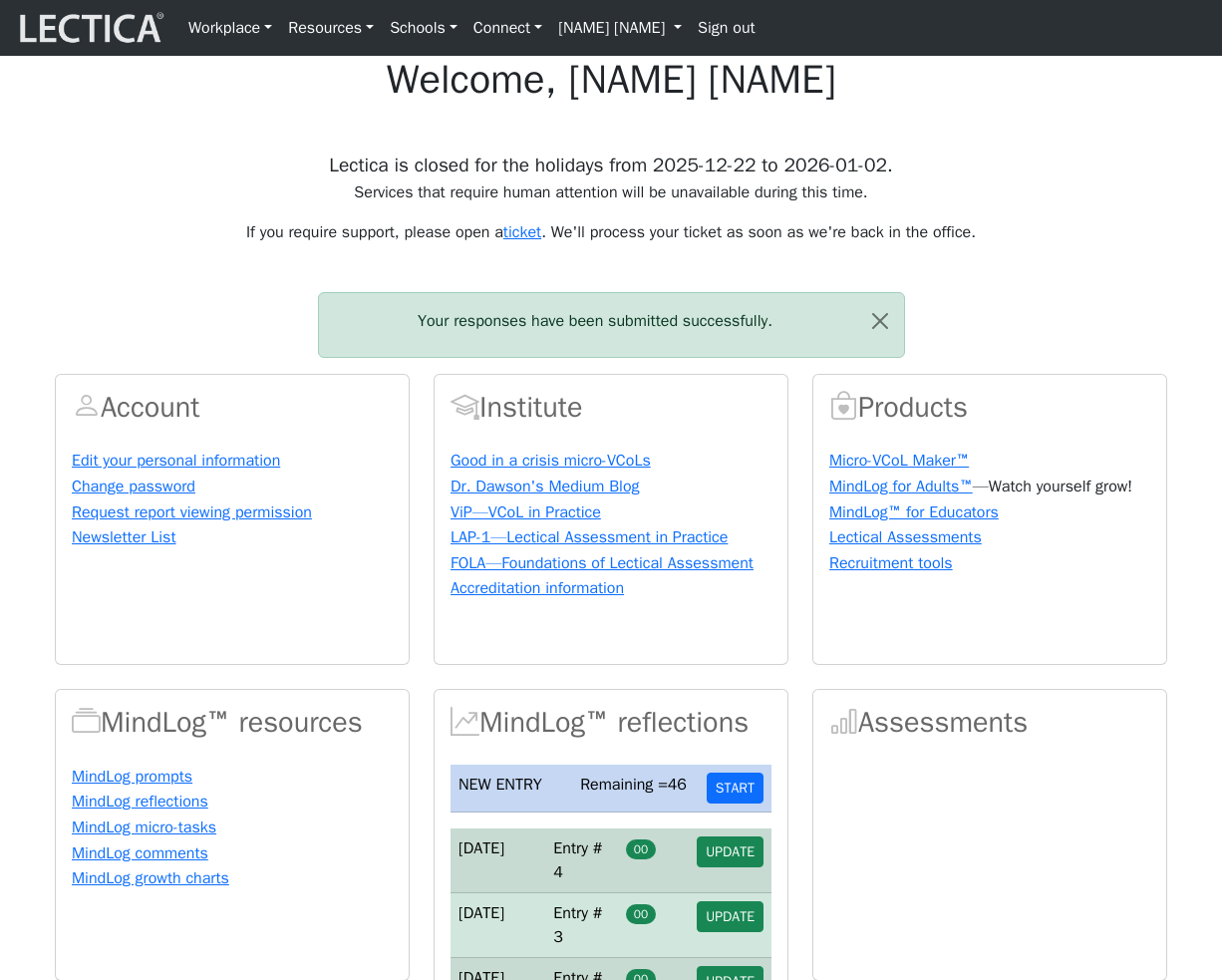scroll, scrollTop: 0, scrollLeft: 0, axis: both 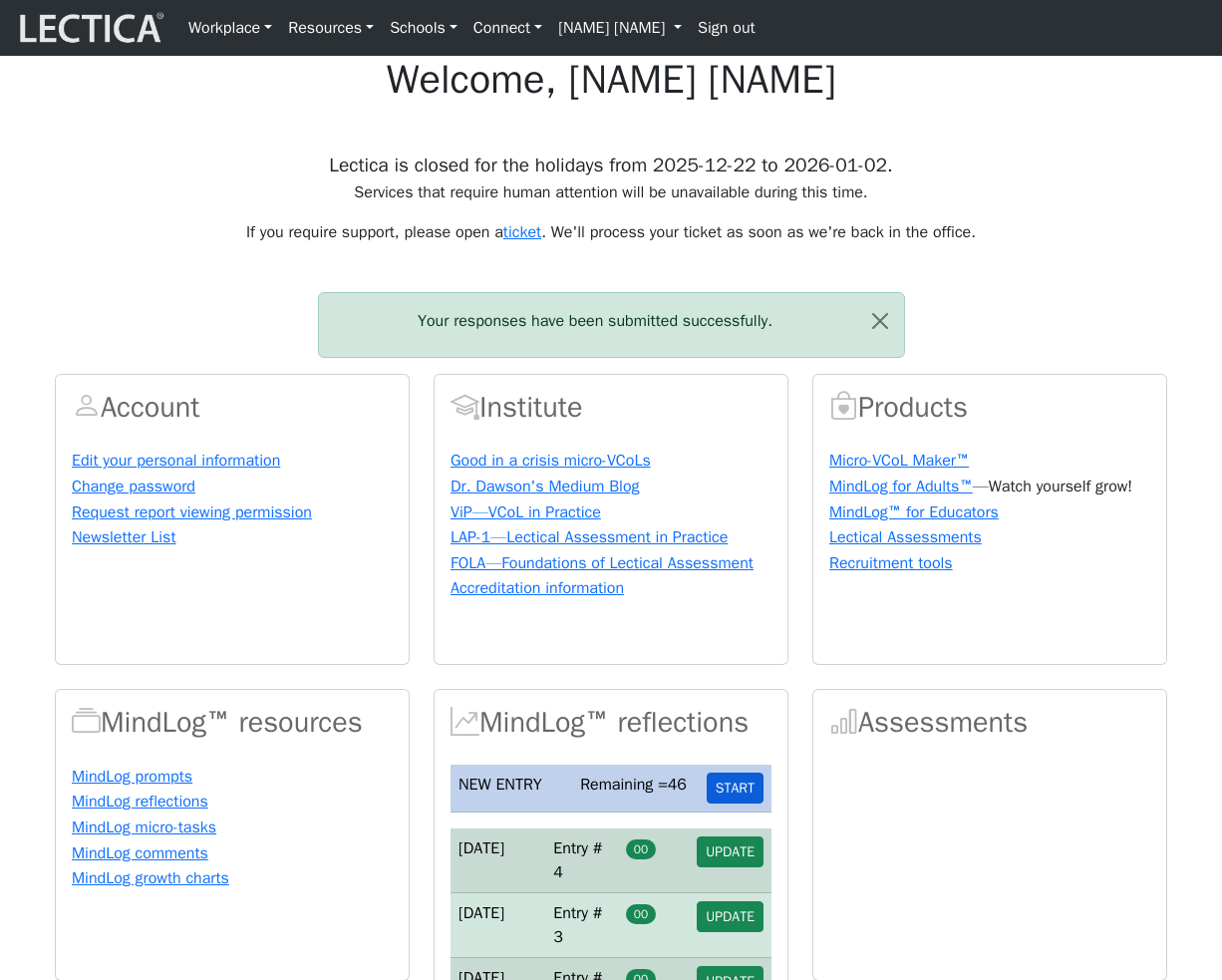 click on "START" at bounding box center (735, 788) 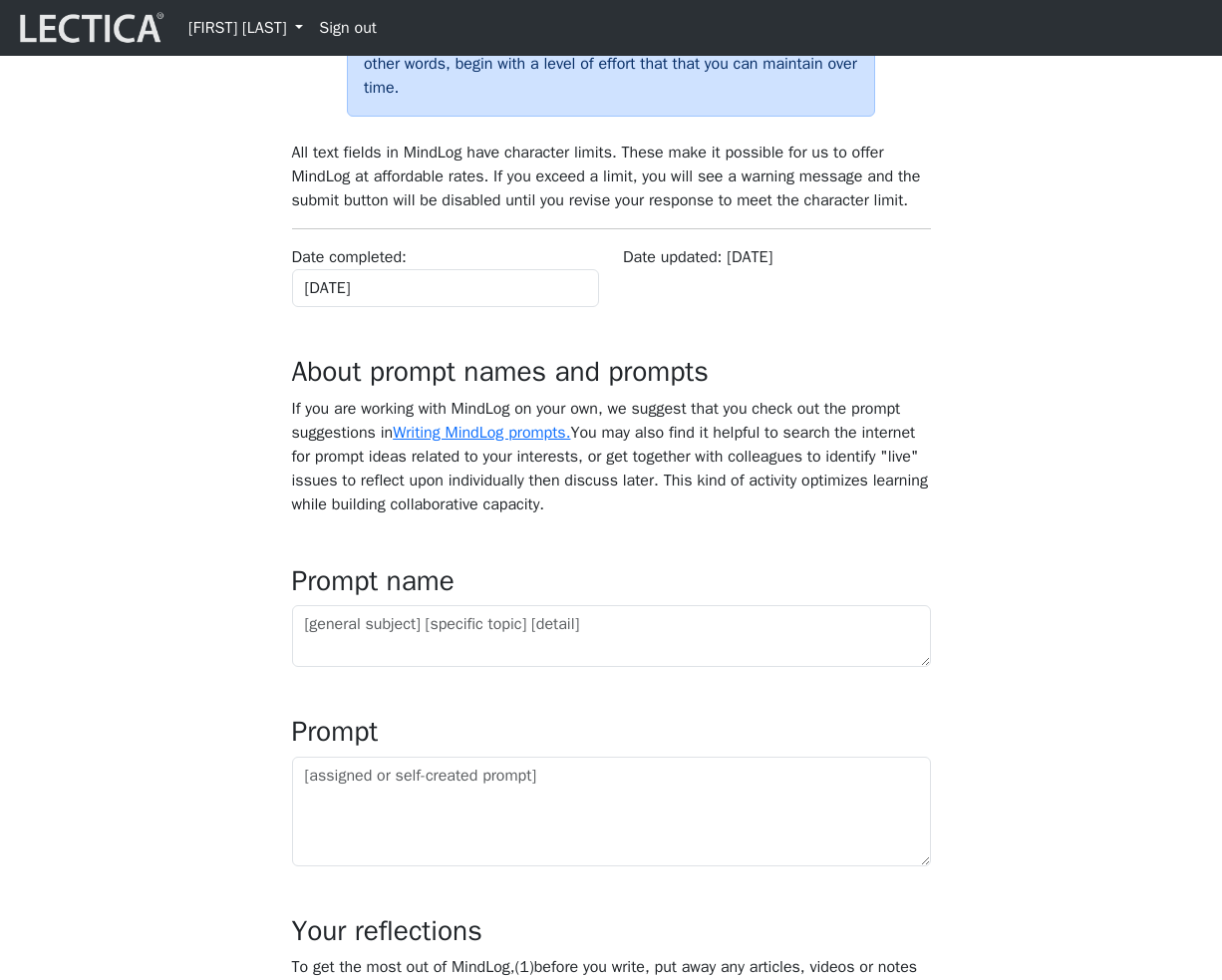 scroll, scrollTop: 1003, scrollLeft: 0, axis: vertical 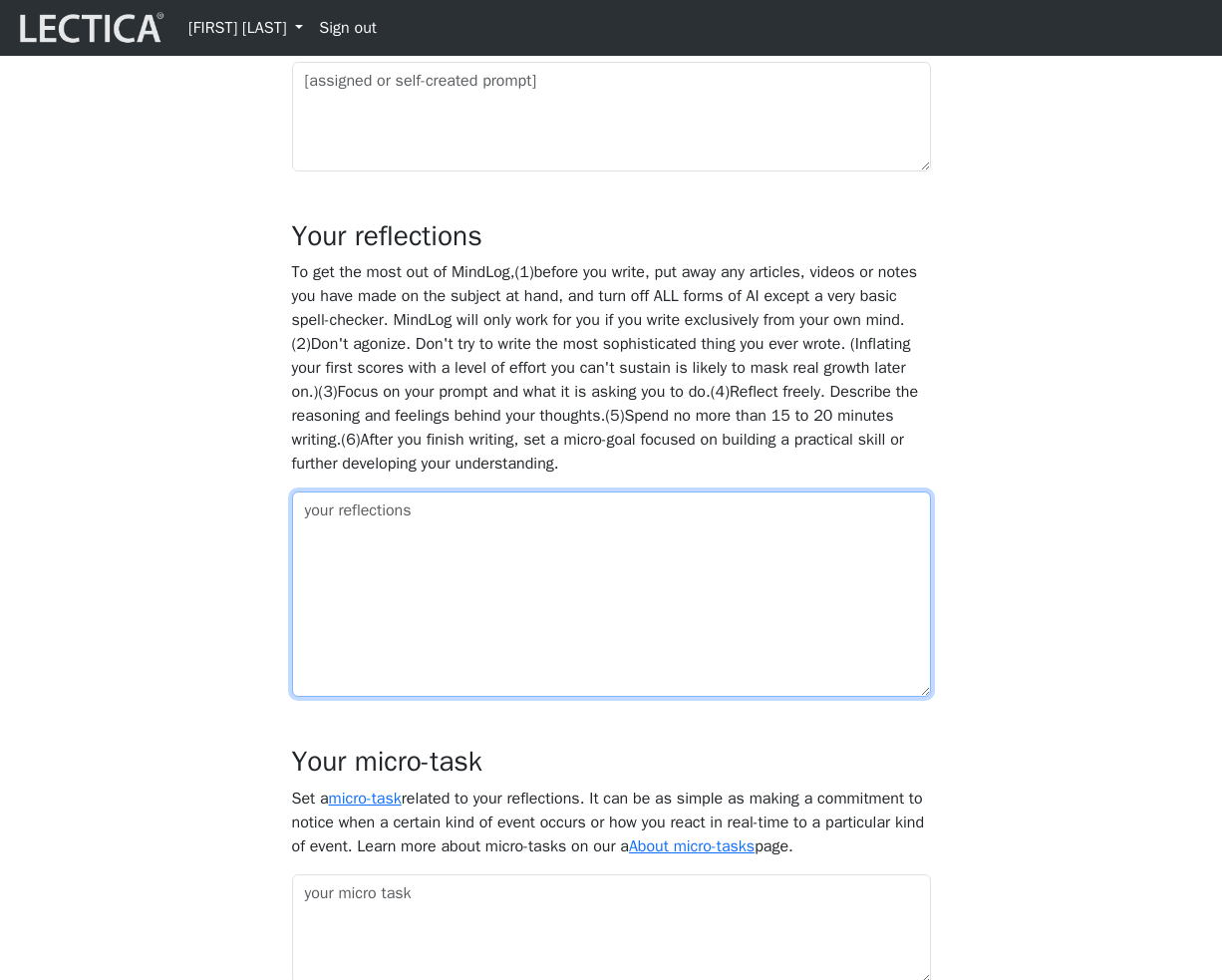 click at bounding box center [611, 594] 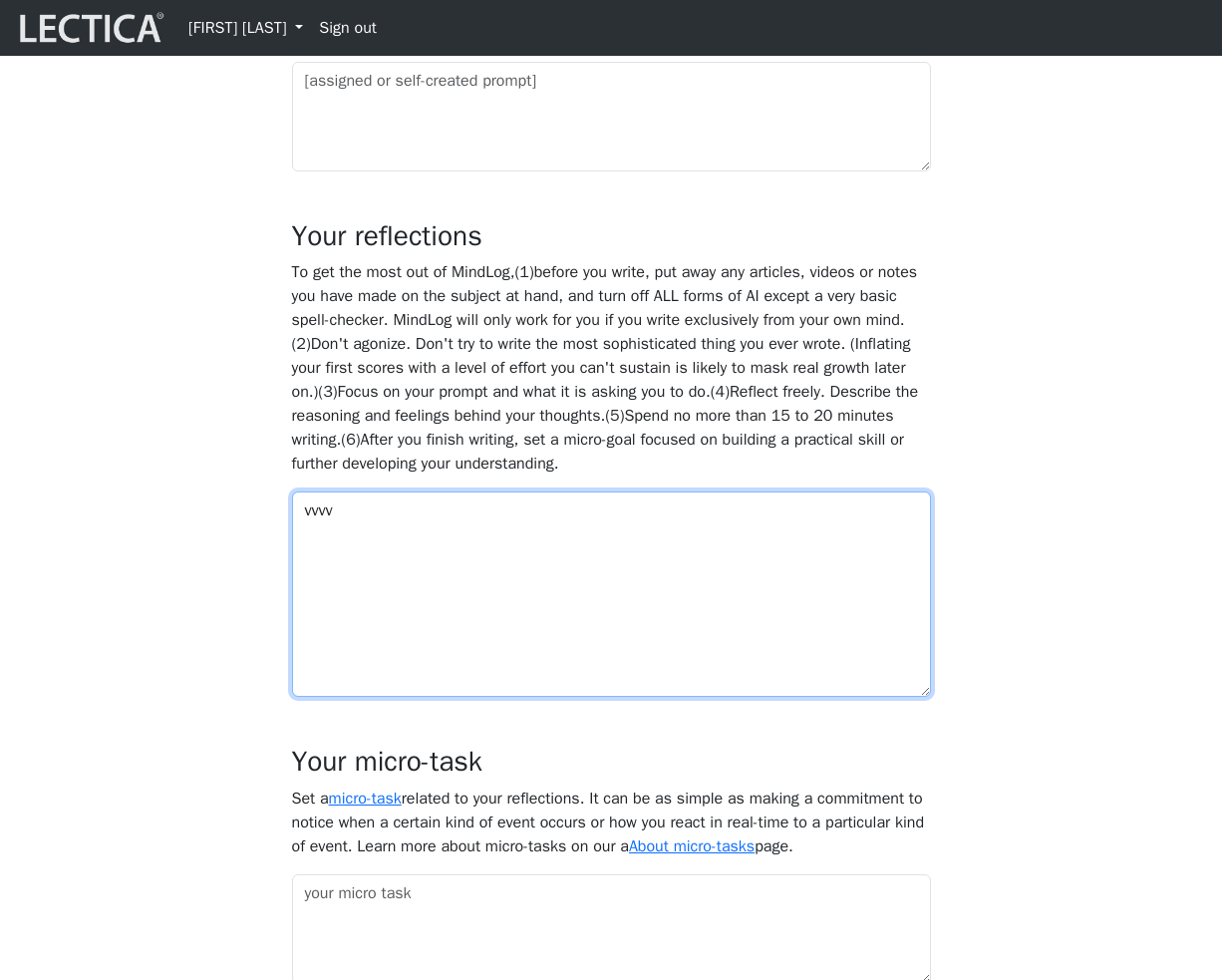 type on "vvvv" 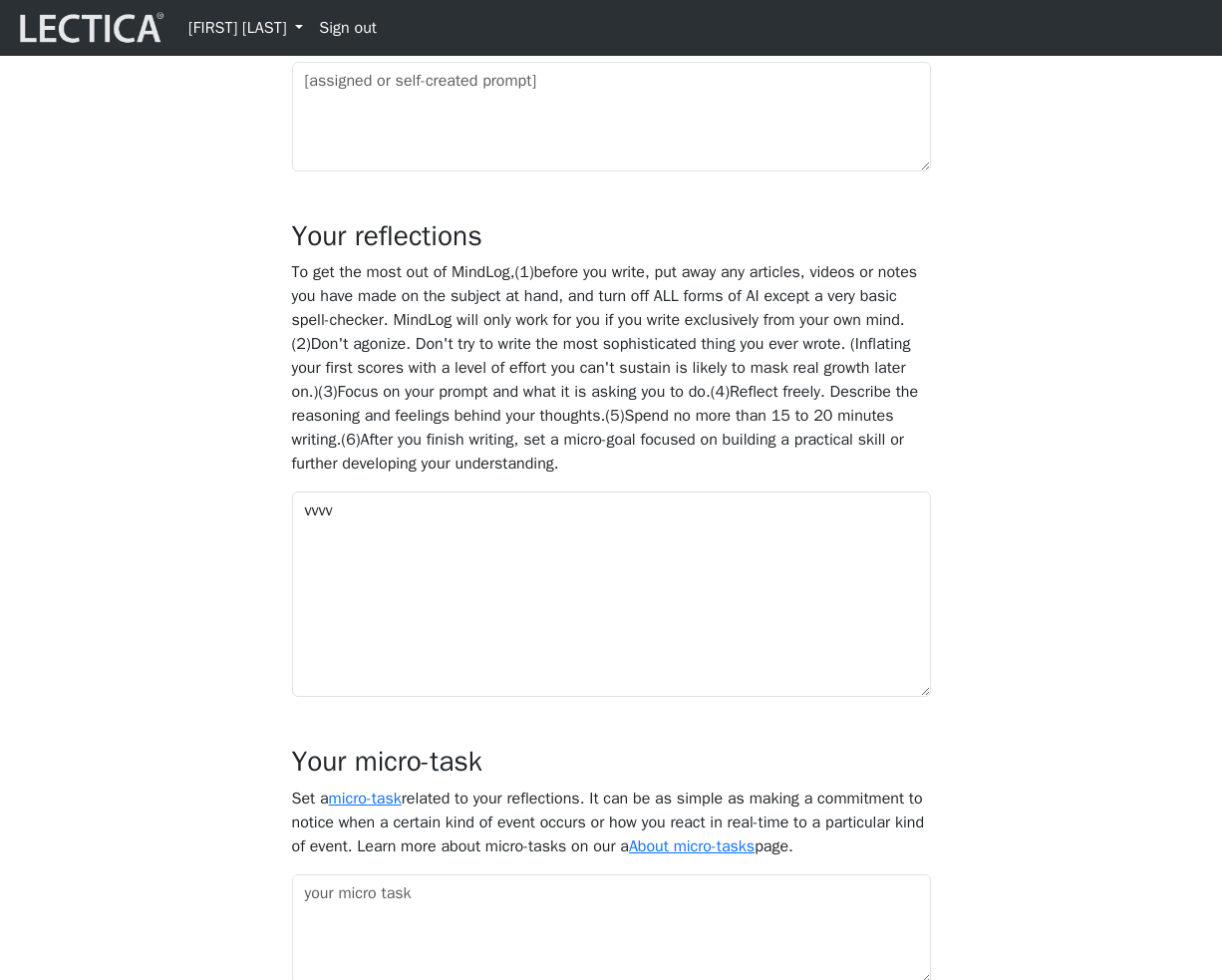 click on "Date completed:    [DATE]" at bounding box center [611, 314] 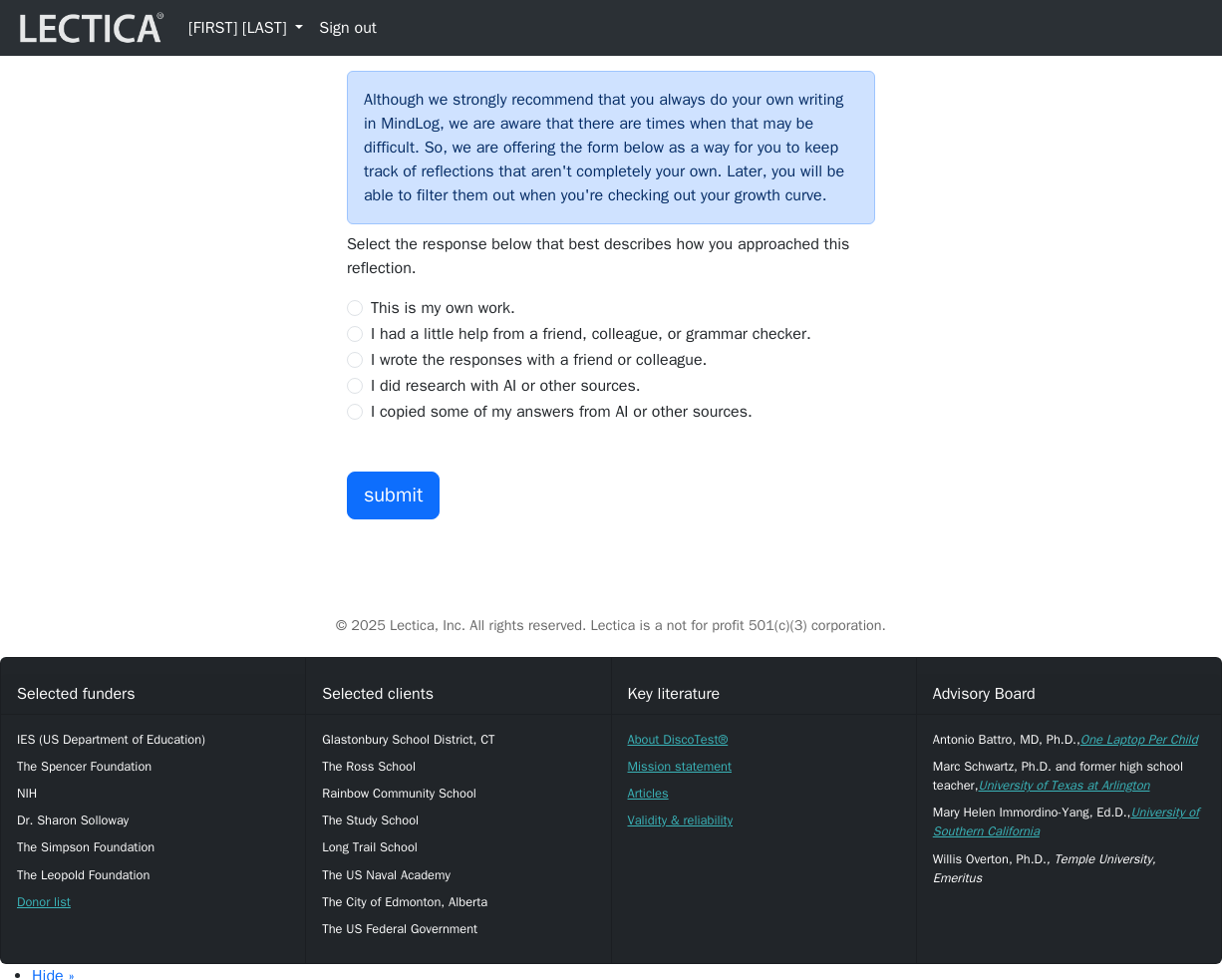 scroll, scrollTop: 2022, scrollLeft: 0, axis: vertical 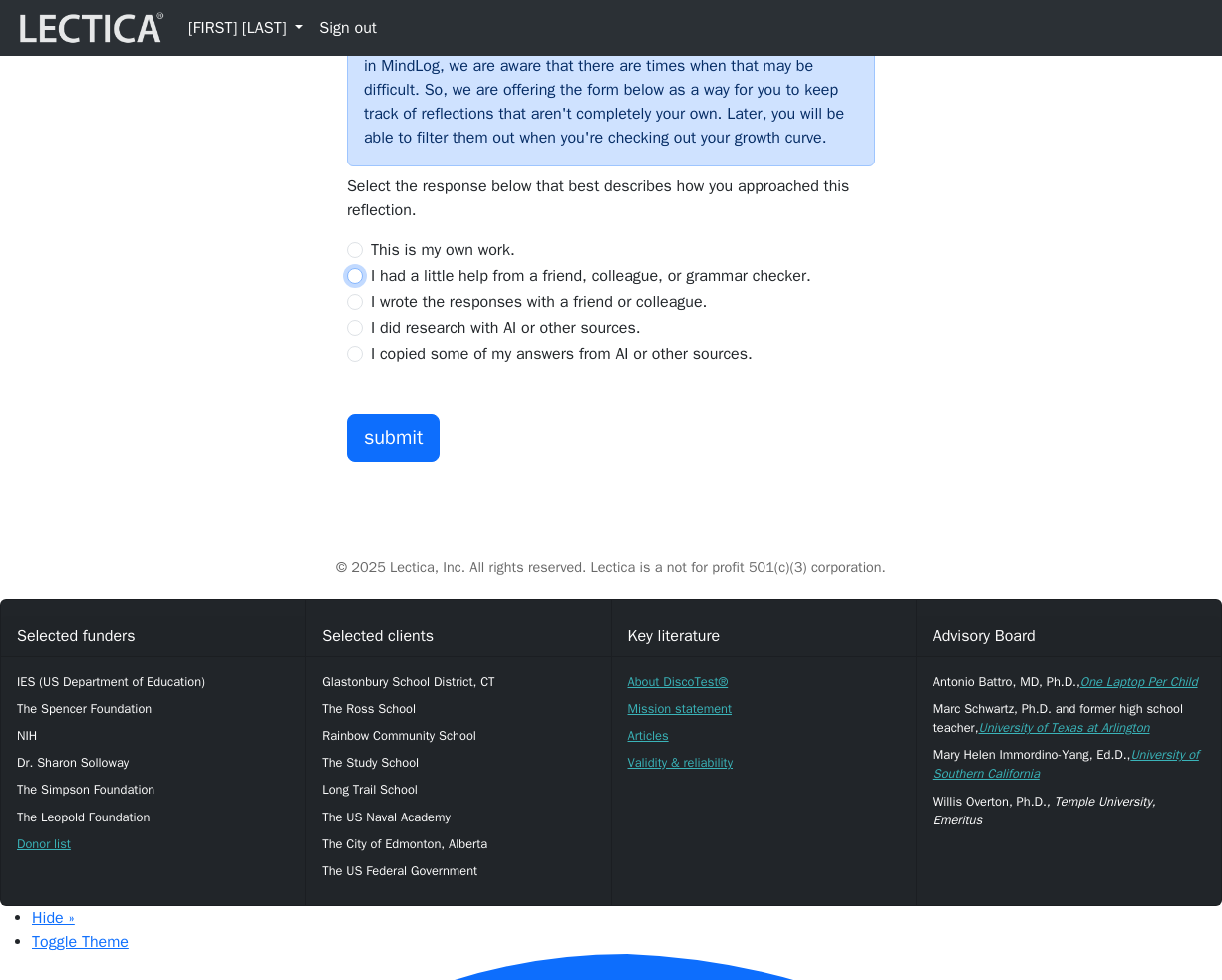 click on "I had a little help from a friend, colleague, or grammar checker." at bounding box center (355, 276) 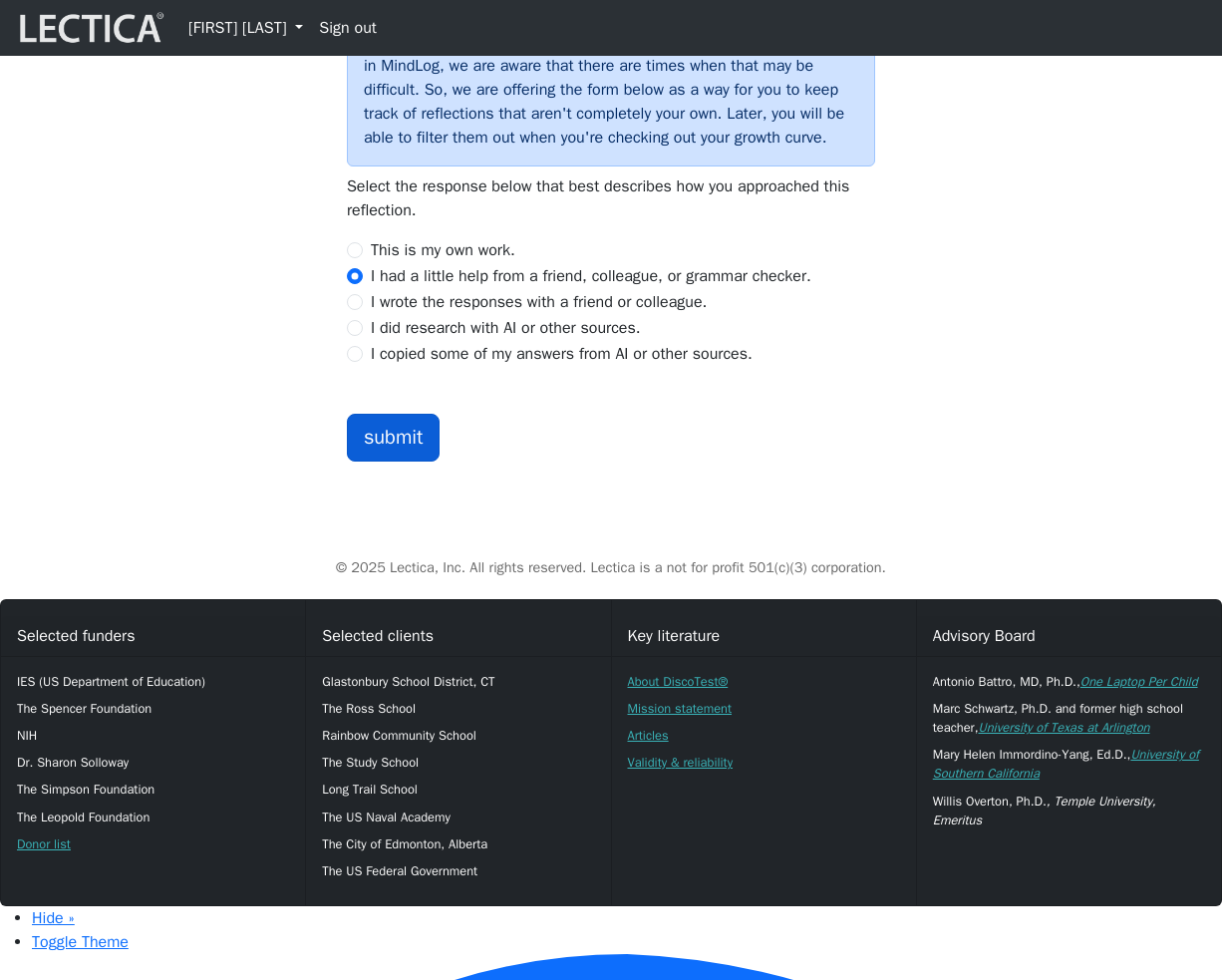 click on "submit" at bounding box center (394, 438) 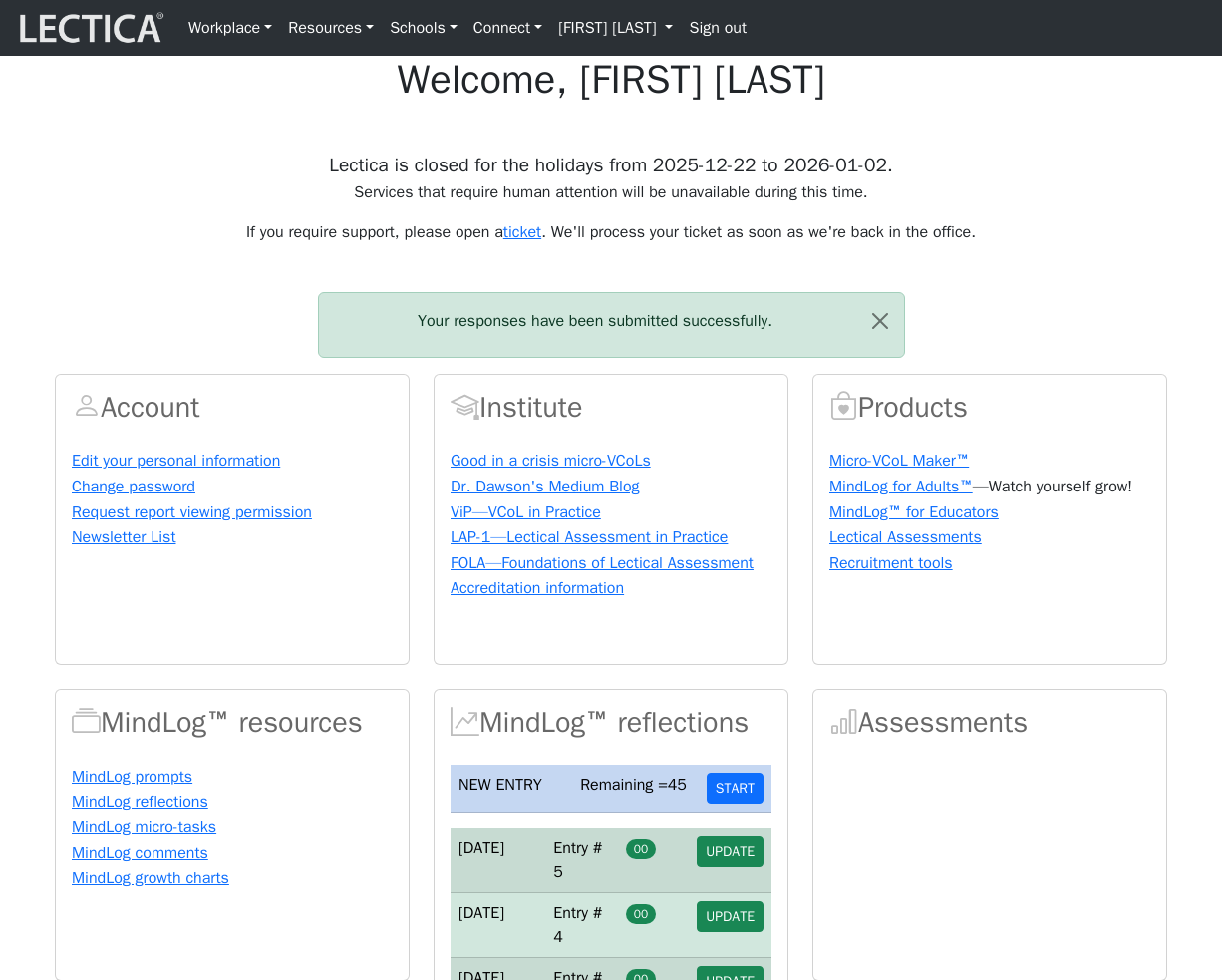 scroll, scrollTop: 0, scrollLeft: 0, axis: both 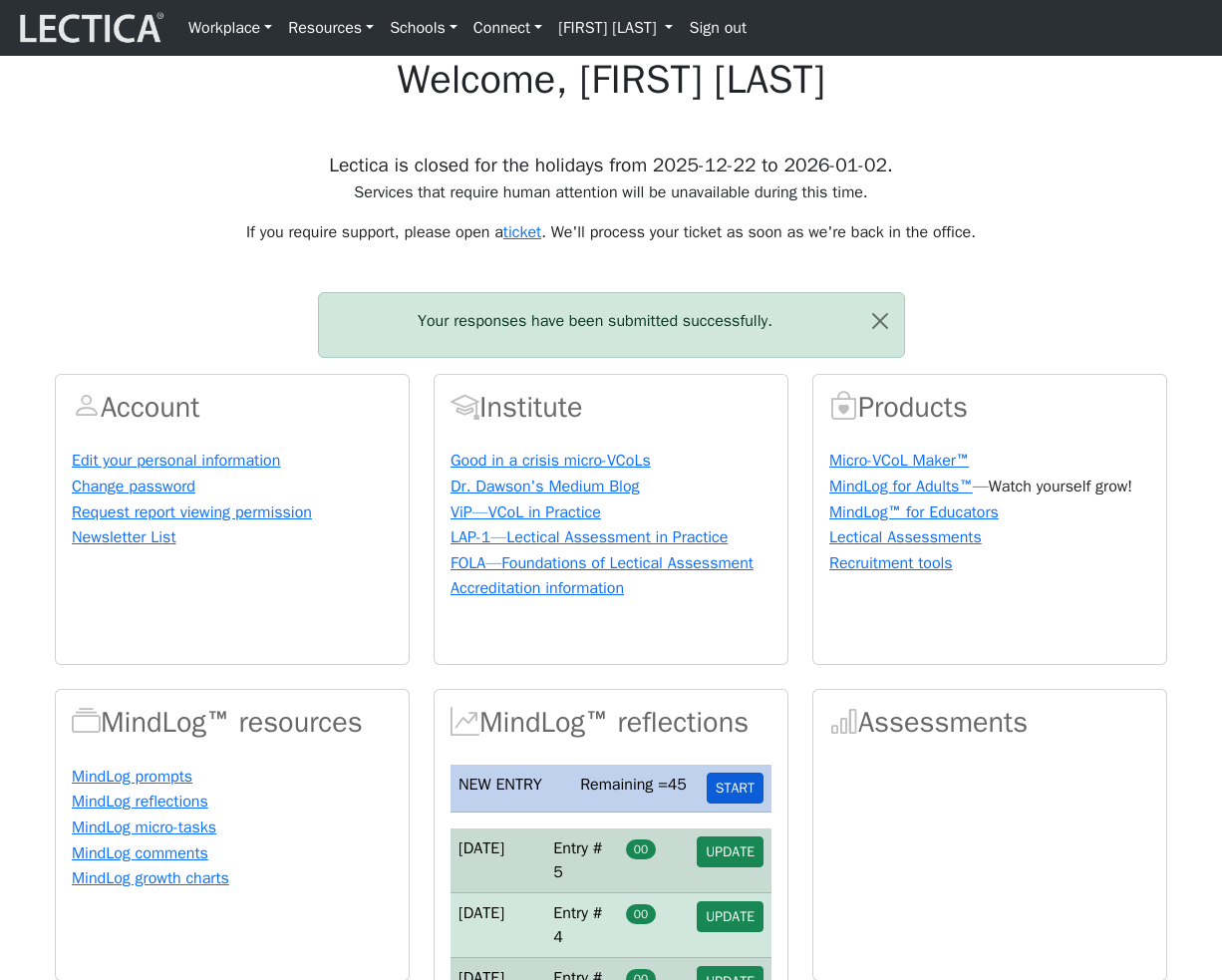 click on "START" at bounding box center (735, 788) 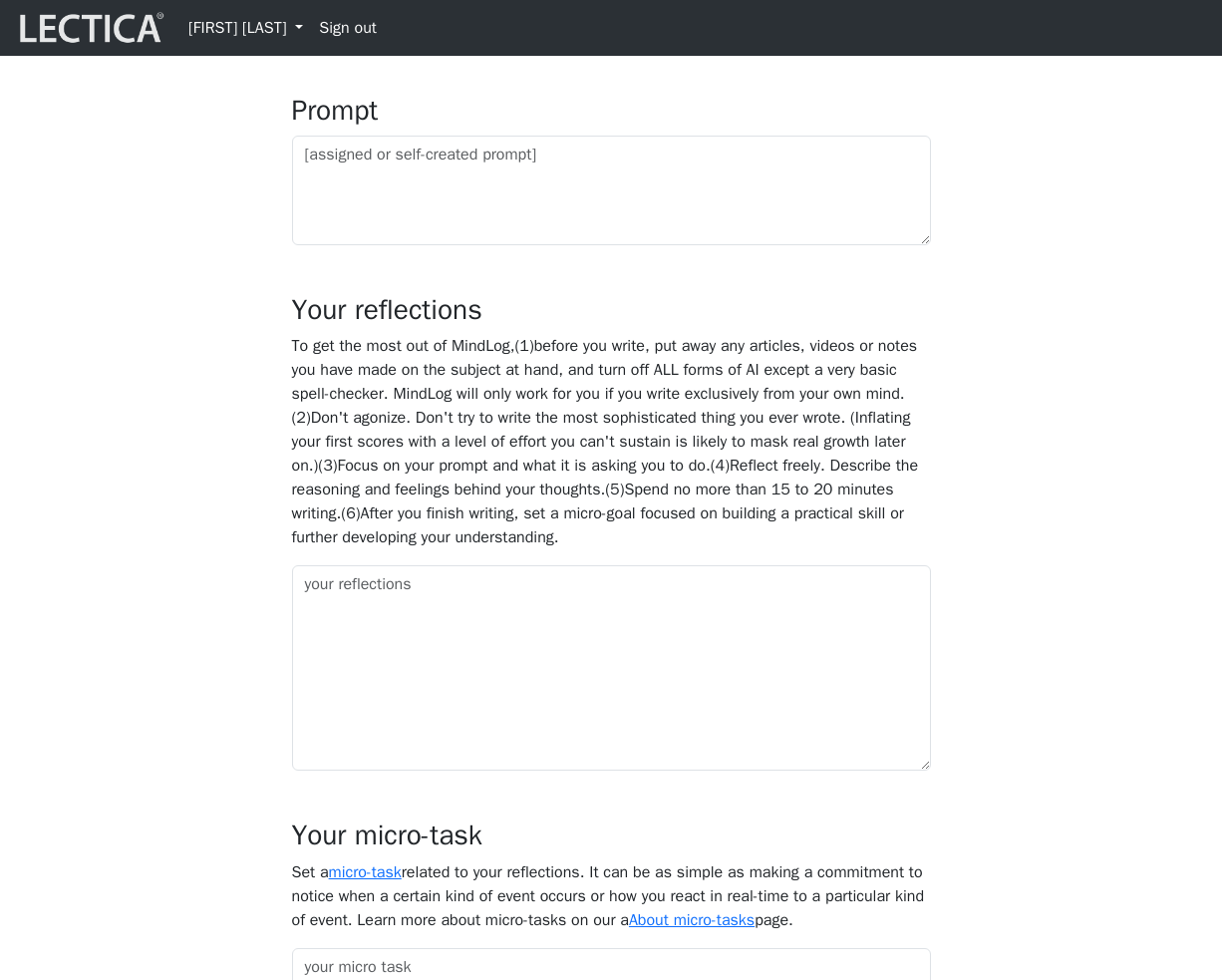 scroll, scrollTop: 1086, scrollLeft: 0, axis: vertical 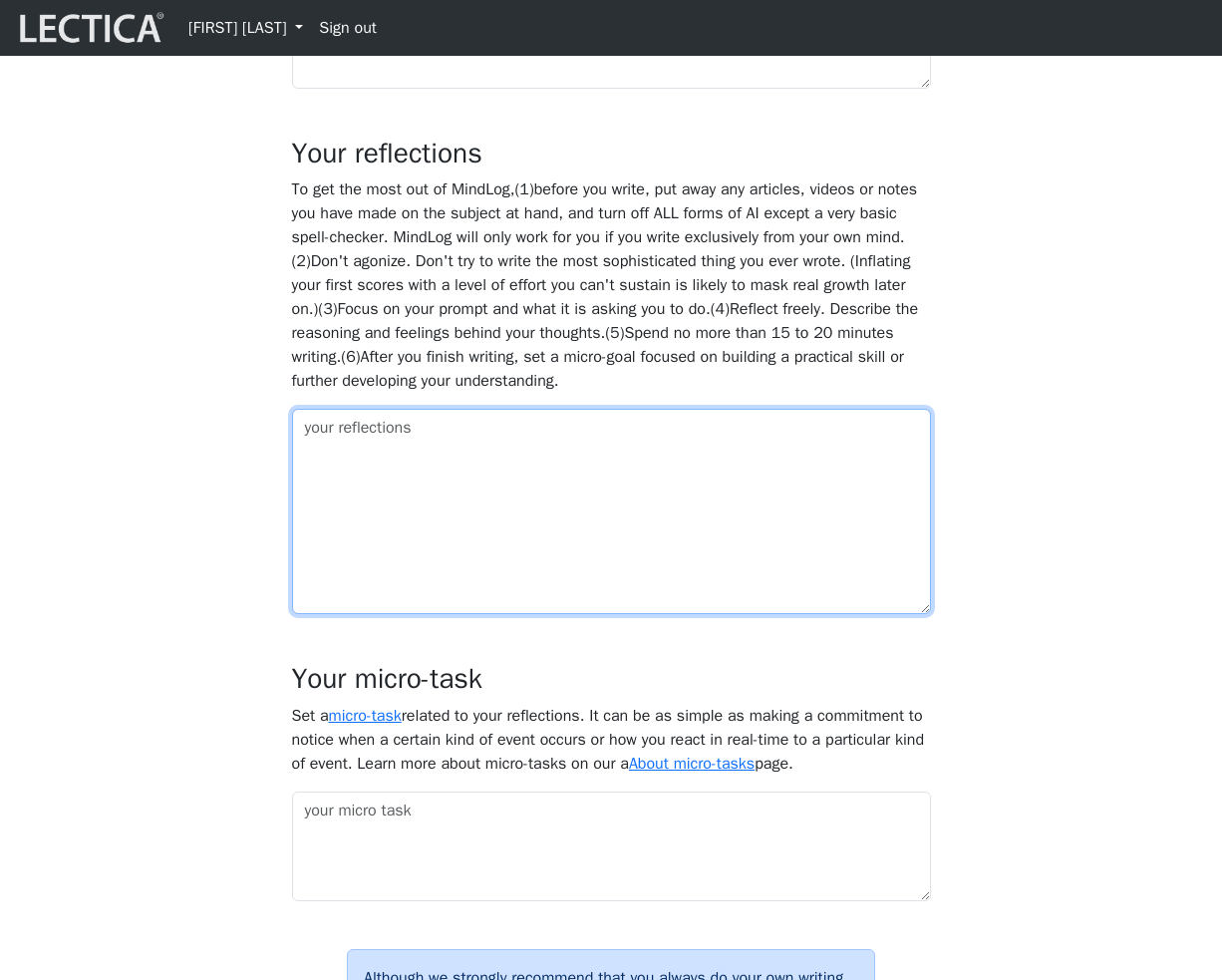 click at bounding box center [611, 511] 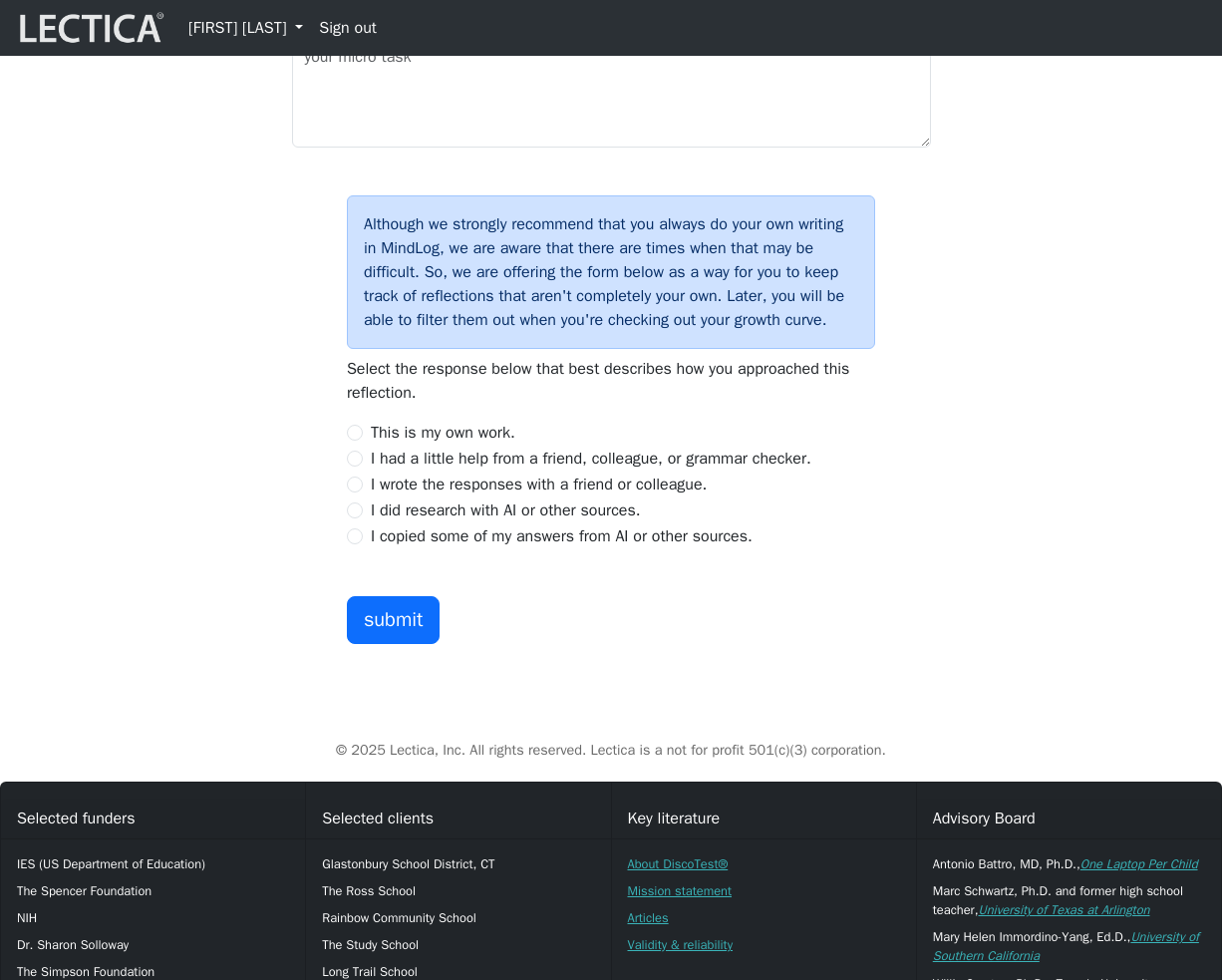 scroll, scrollTop: 2295, scrollLeft: 0, axis: vertical 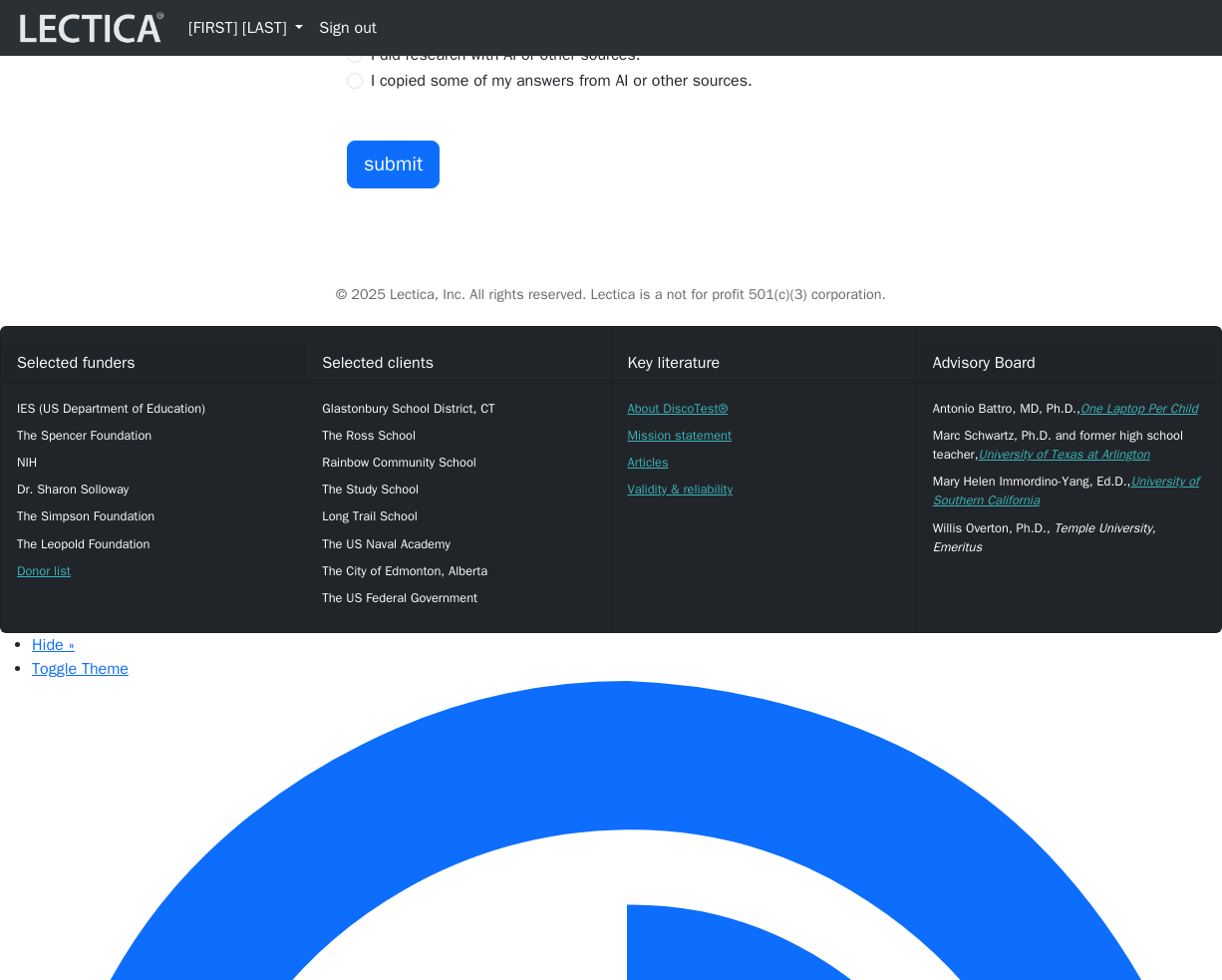 type on "CLIENT_FIRST_NAME" 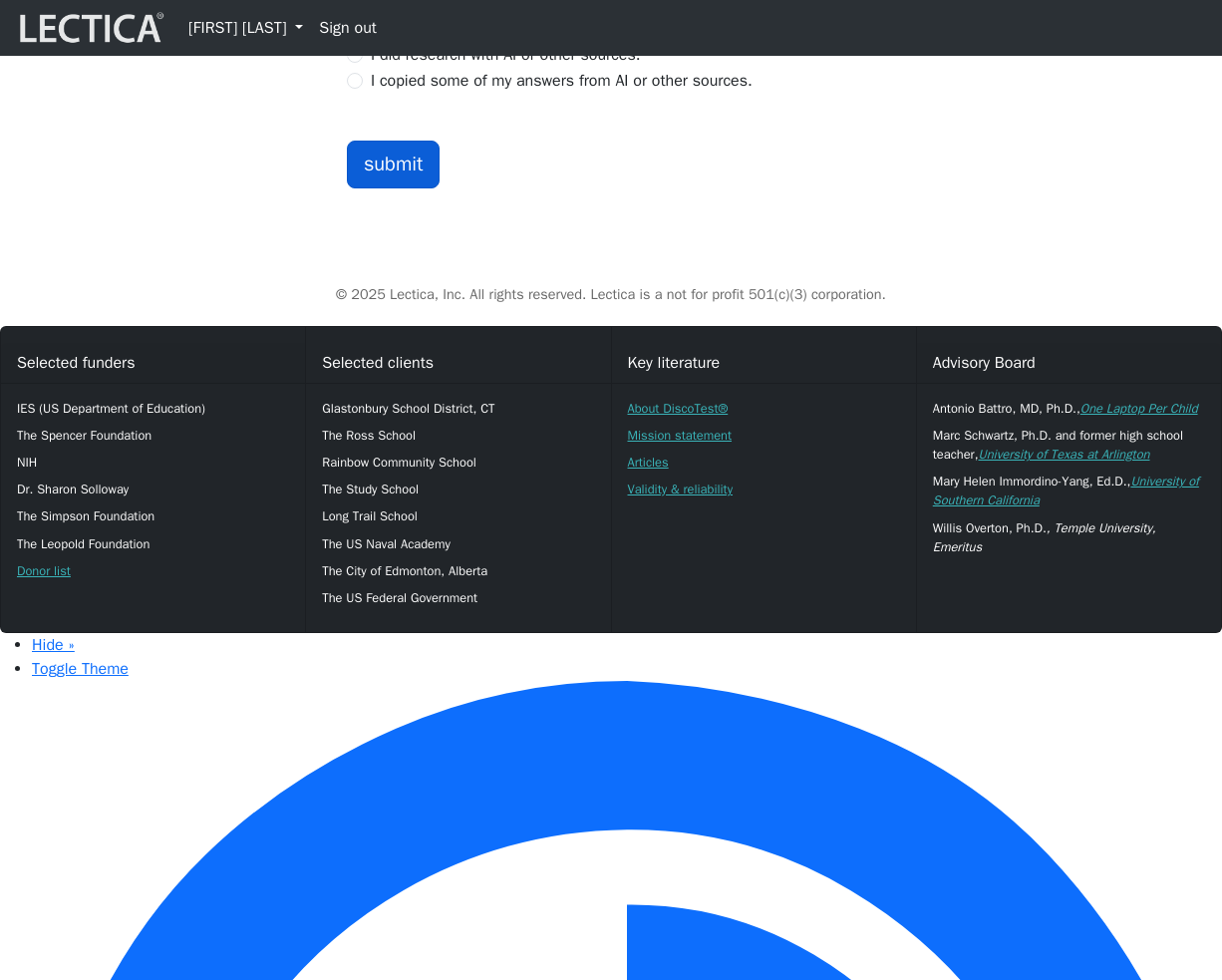 click on "submit" at bounding box center [394, 164] 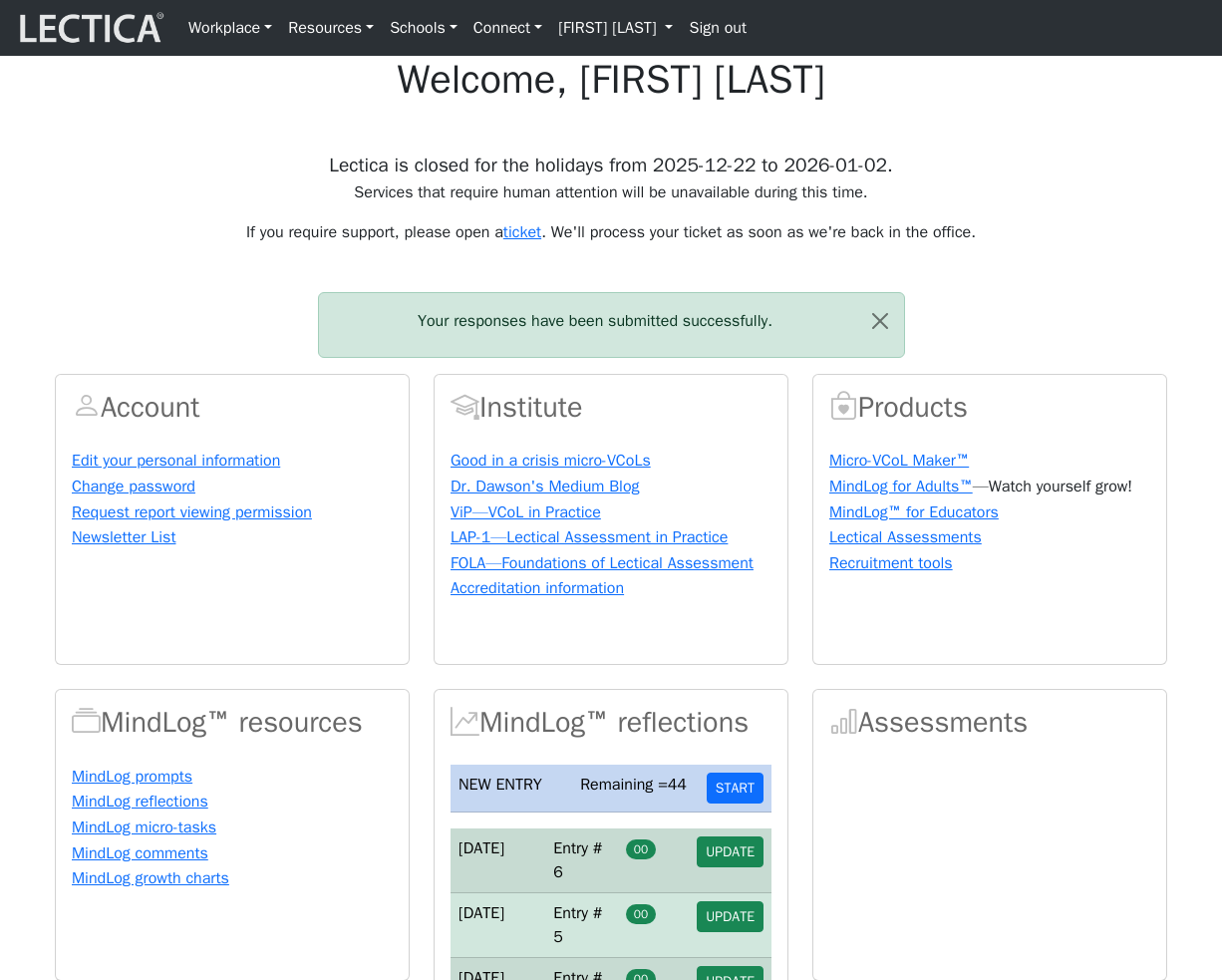 scroll, scrollTop: 0, scrollLeft: 0, axis: both 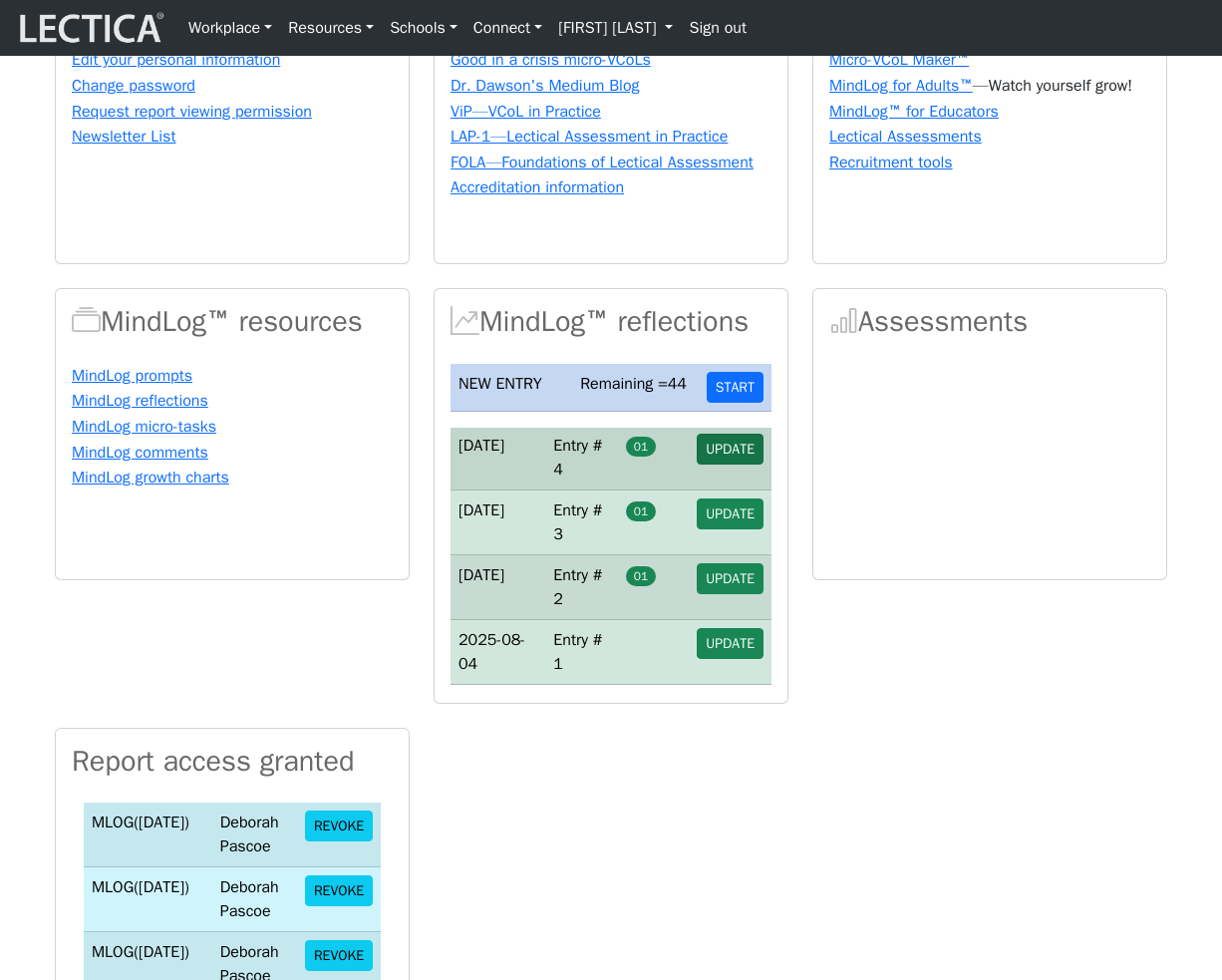 click on "UPDATE" at bounding box center (730, 449) 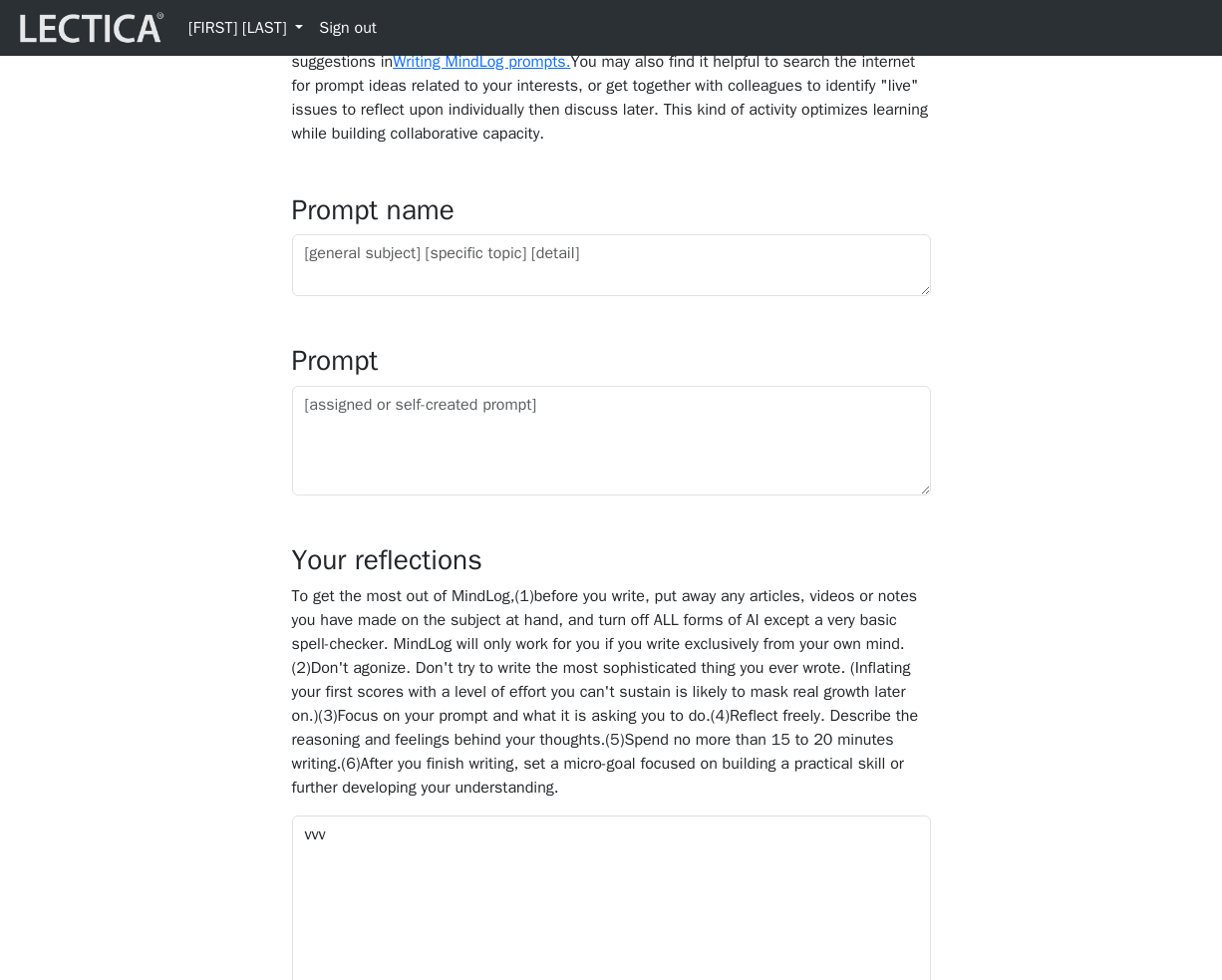 scroll, scrollTop: 817, scrollLeft: 0, axis: vertical 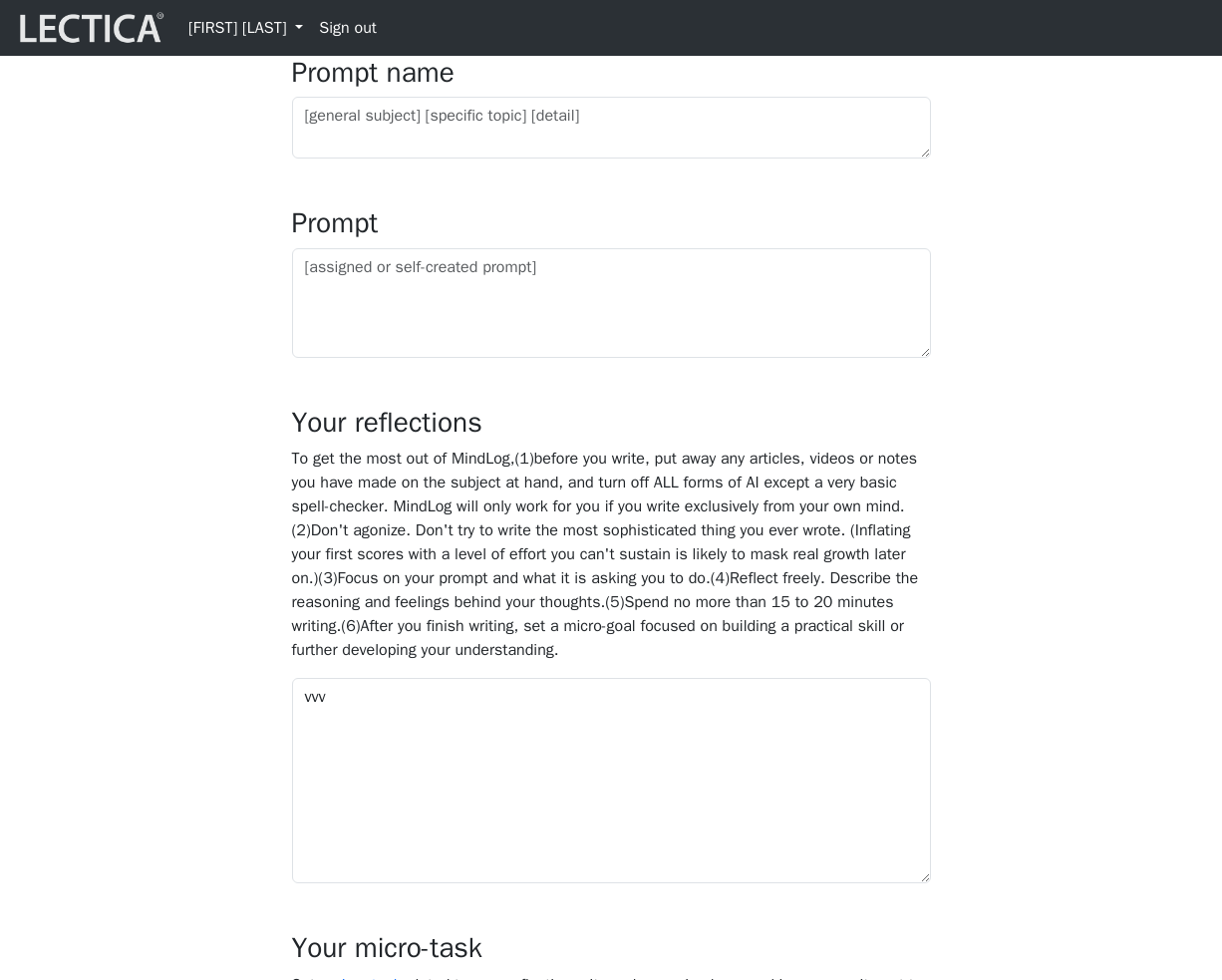 click on "MindLog is a tool for reflecting on and learning from life experience. It's designed to help
you
use practice and reflective activities to optimize learning. To get the most out of MindLog, we suggest
that you
make regular entries. Reflecting regularly, setting (and practicing) relevant micro-tasks,
and seeking
feedback from trusted others will help you build skills for leveraging your brain's built-in
learning mechanisms to drive and optimize your own growth.
MindLog will work best for you if you begin as you plan to go on. In other words,
begin with a
level of effort that that you can maintain over time.
Date completed:    2025-08-05" at bounding box center (611, 500) 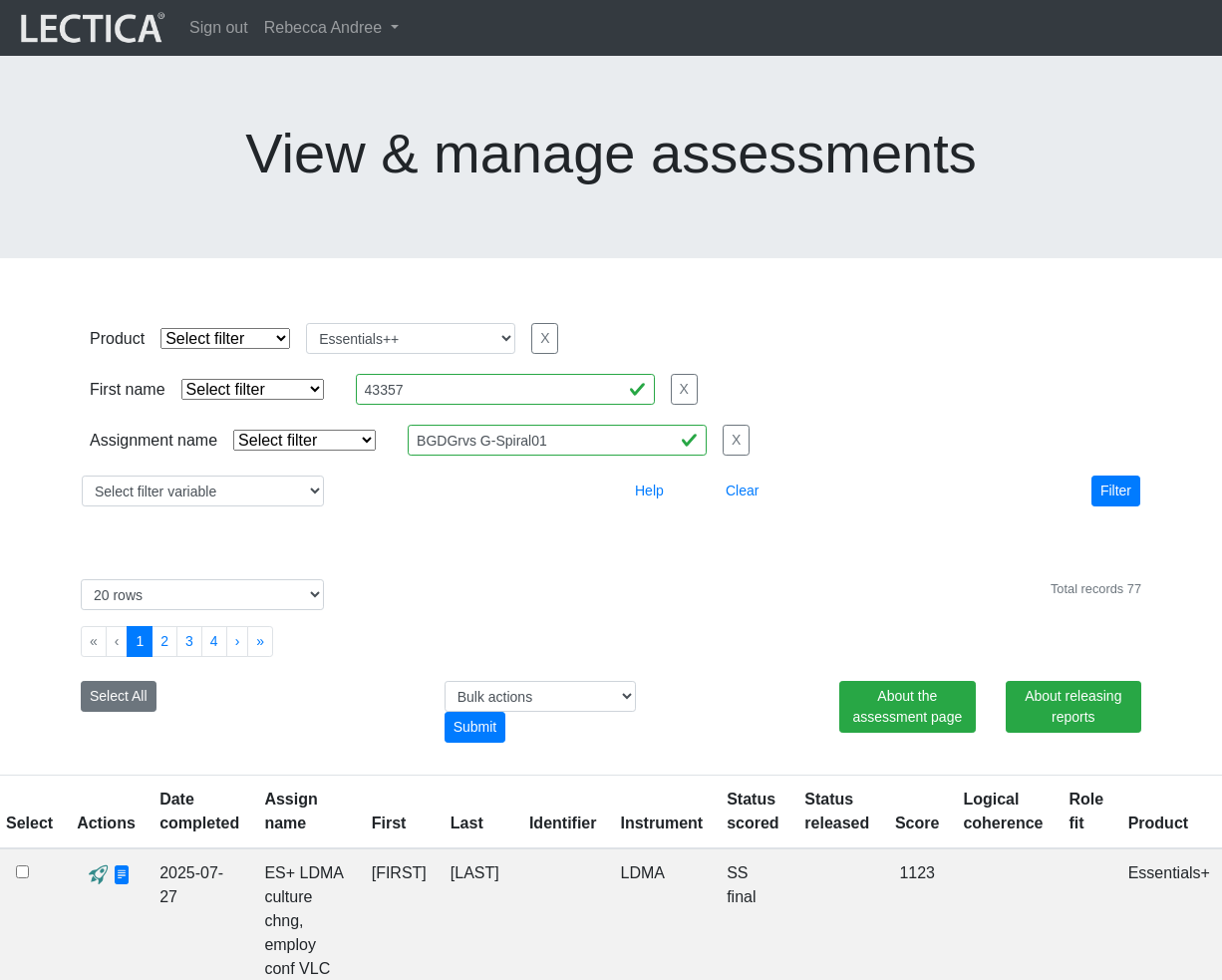 select 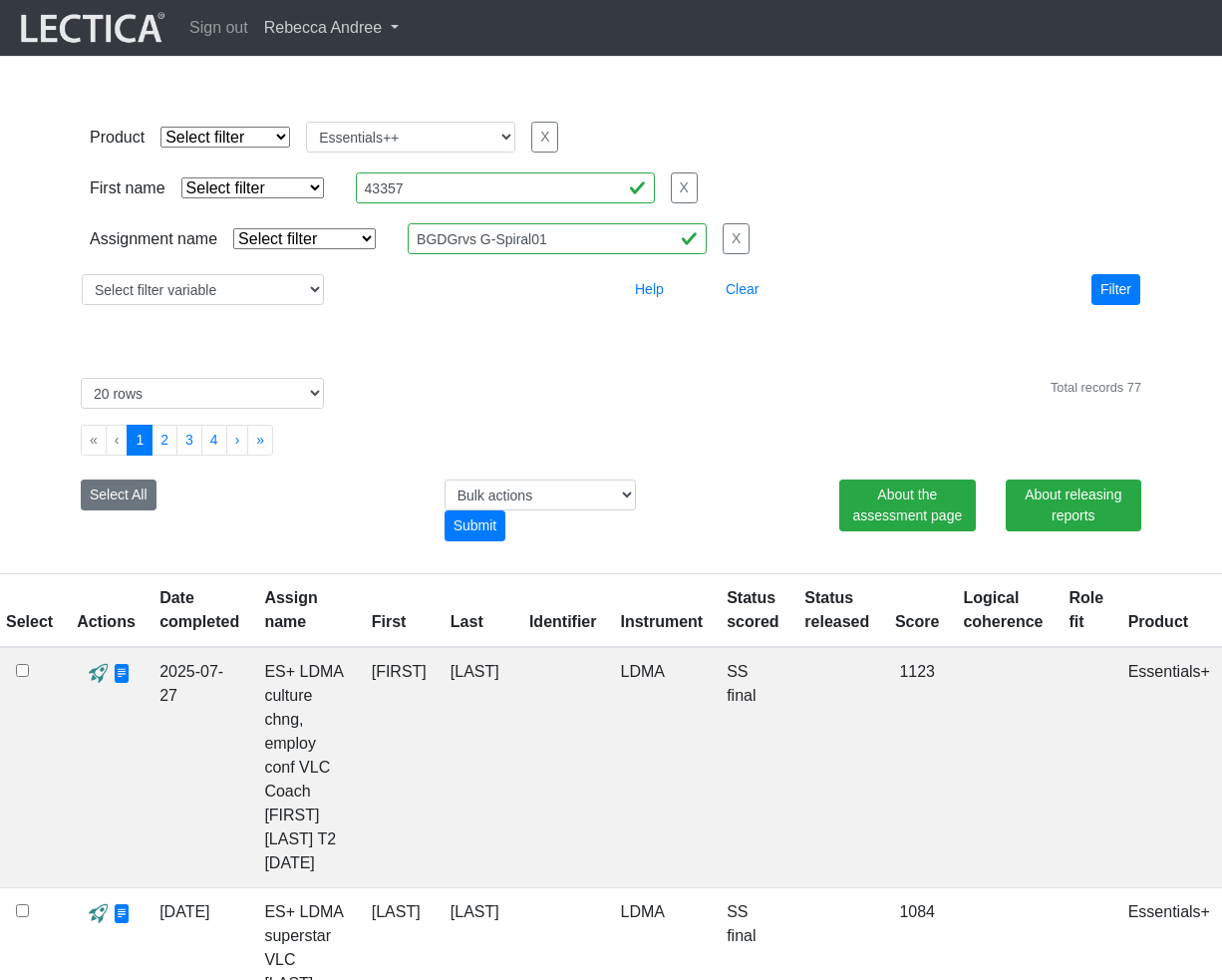 click on "Rebecca Andree" at bounding box center [331, 28] 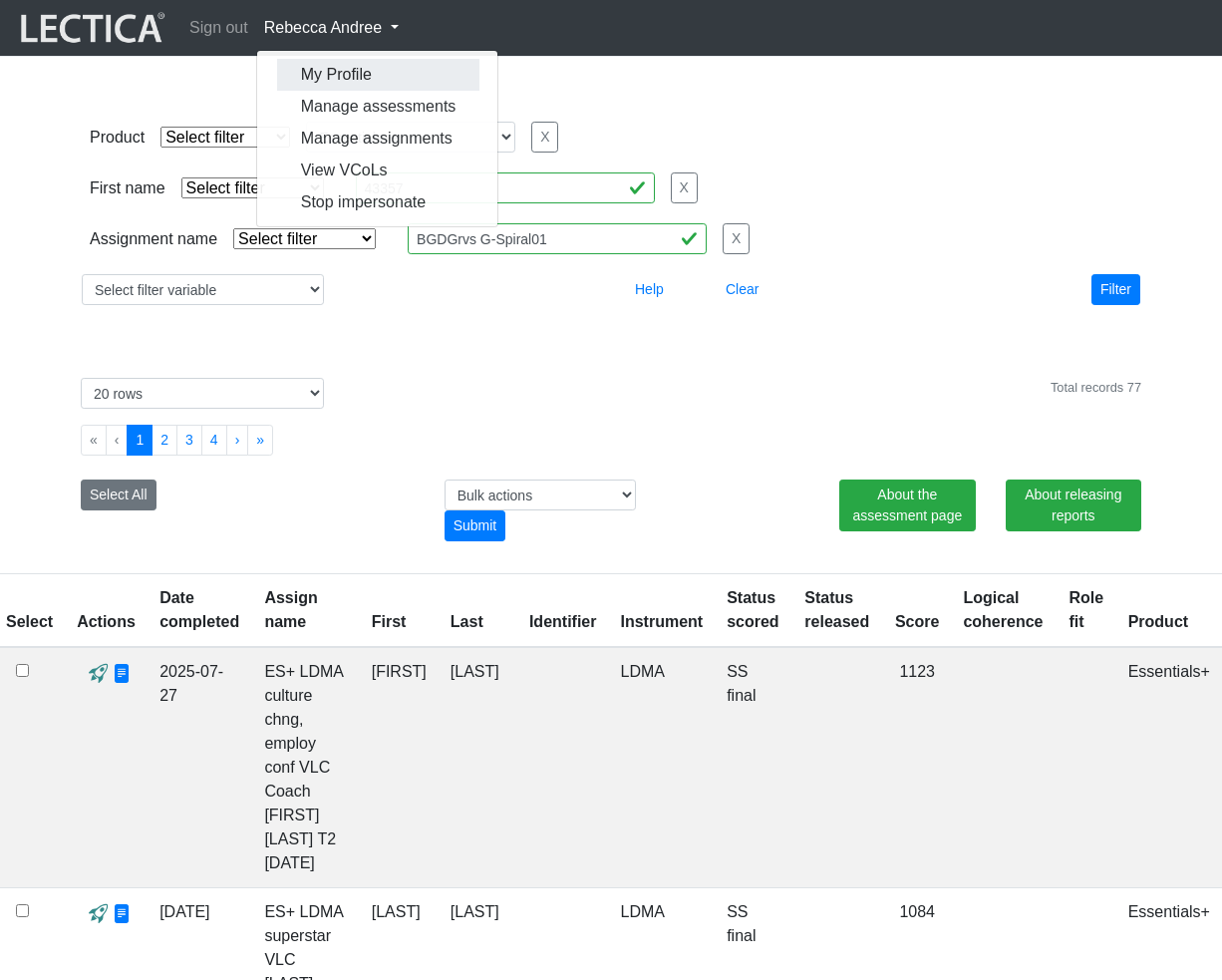 click on "My Profile" at bounding box center (379, 75) 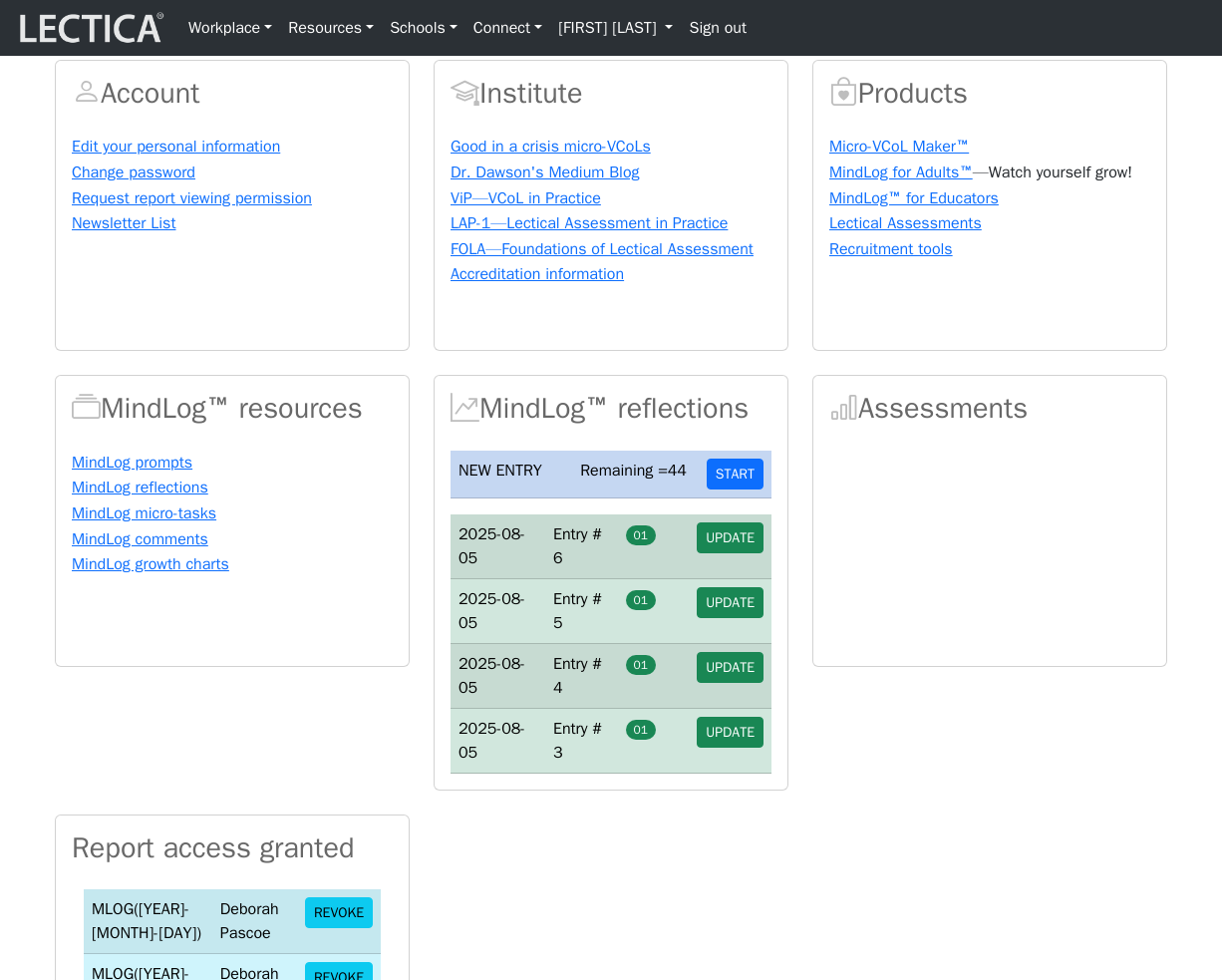 scroll, scrollTop: 453, scrollLeft: 0, axis: vertical 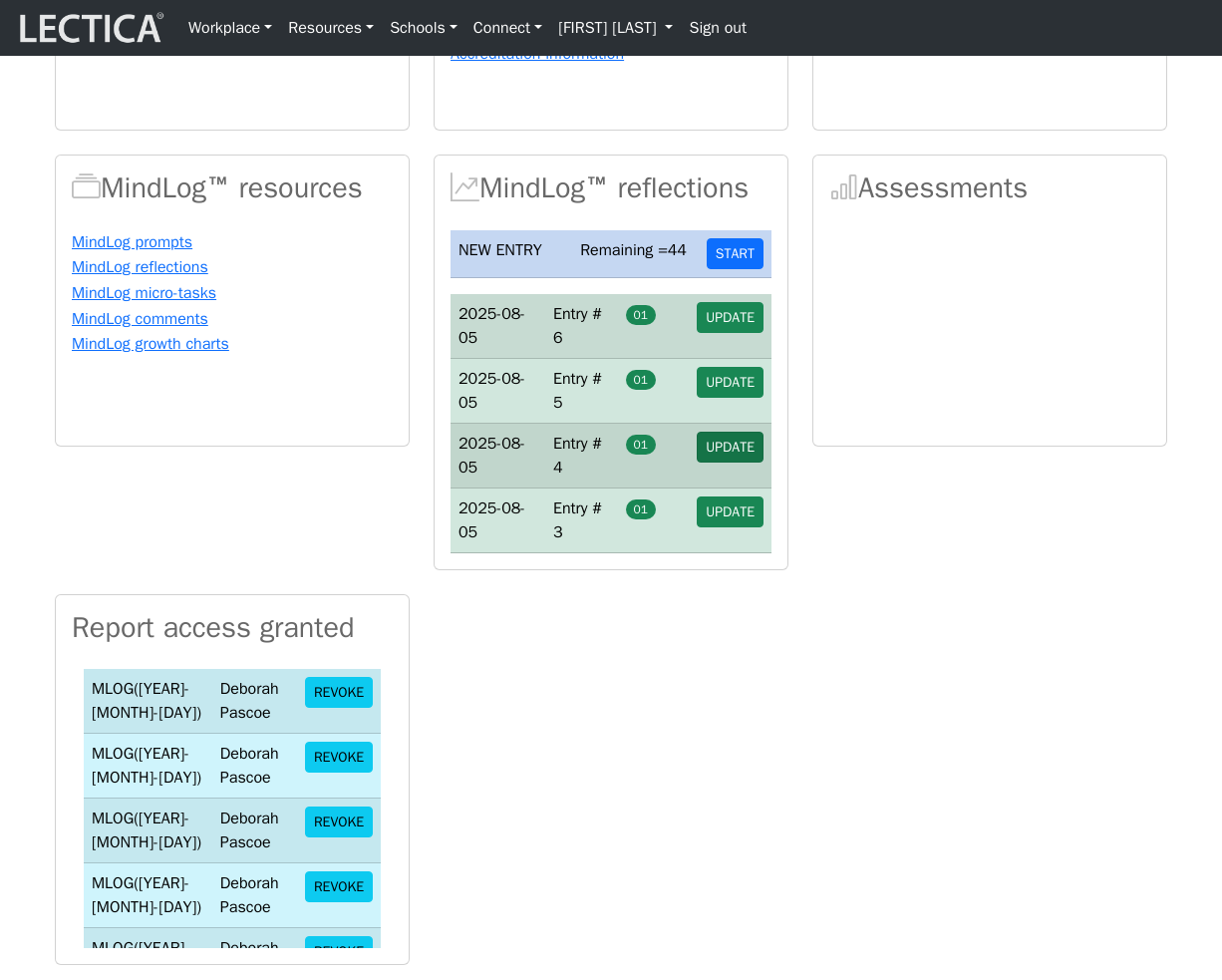 click on "UPDATE" at bounding box center [730, 447] 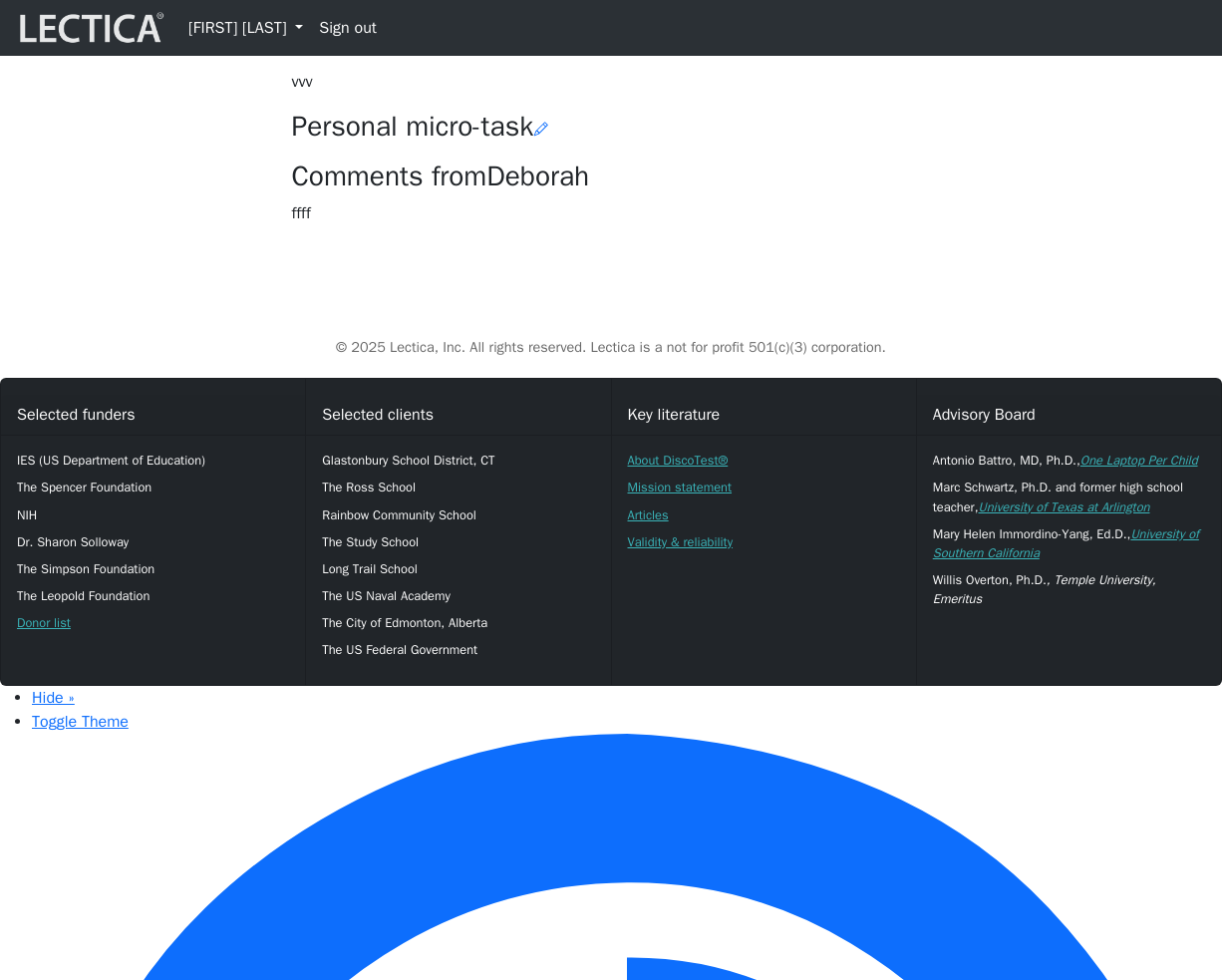 scroll, scrollTop: 0, scrollLeft: 0, axis: both 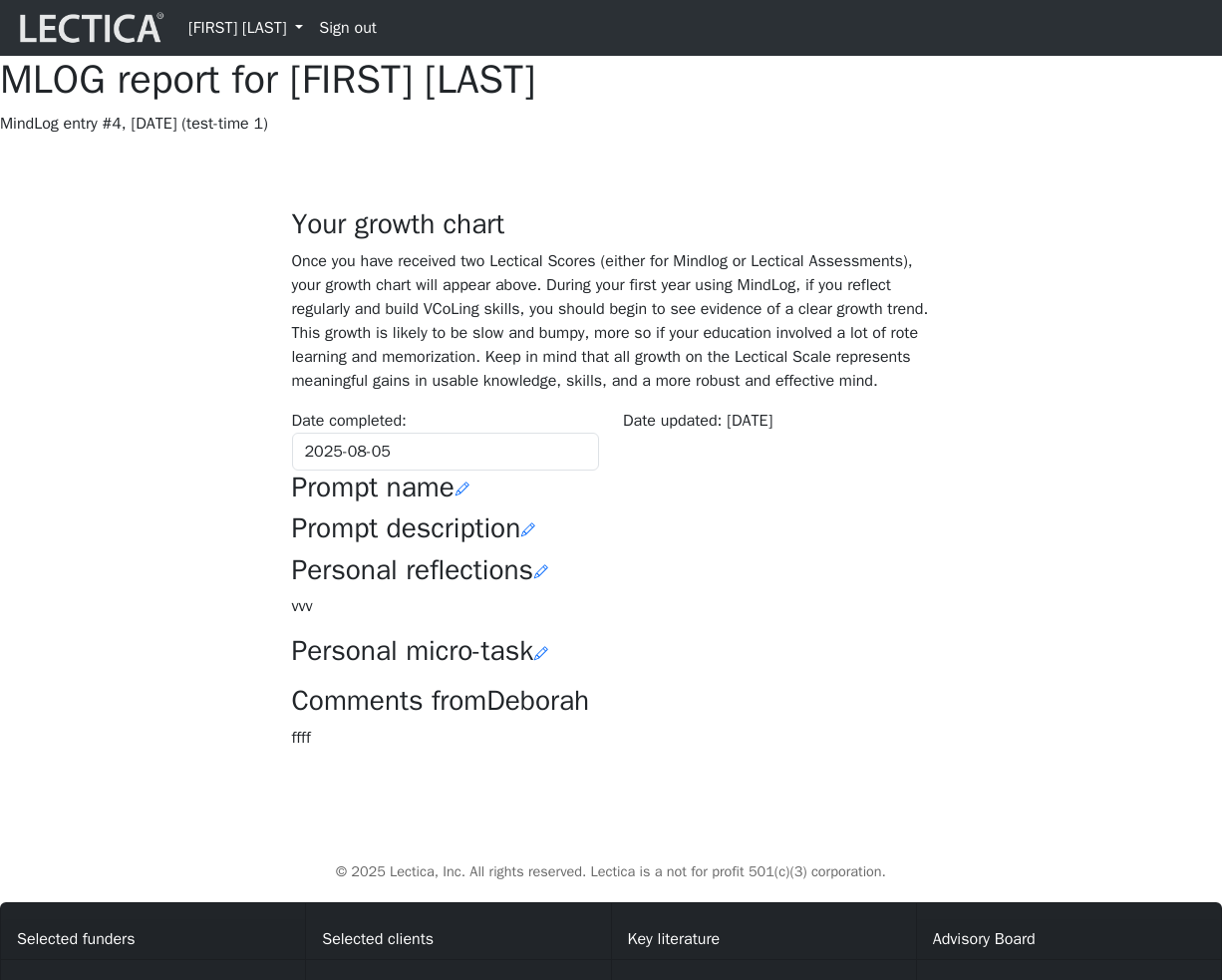 click on "[FIRST] [LAST]" at bounding box center (245, 28) 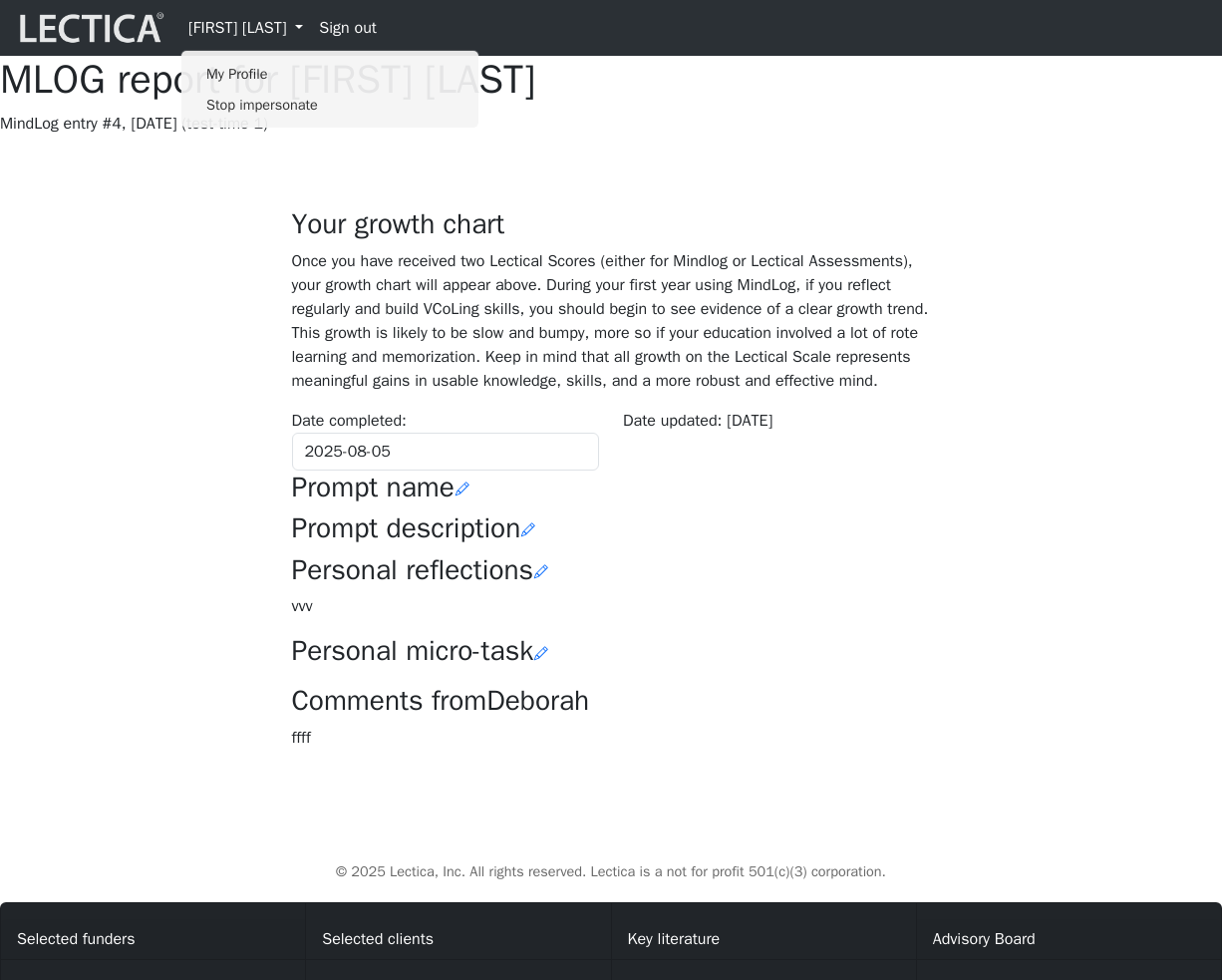 click on "My Profile" at bounding box center [331, 74] 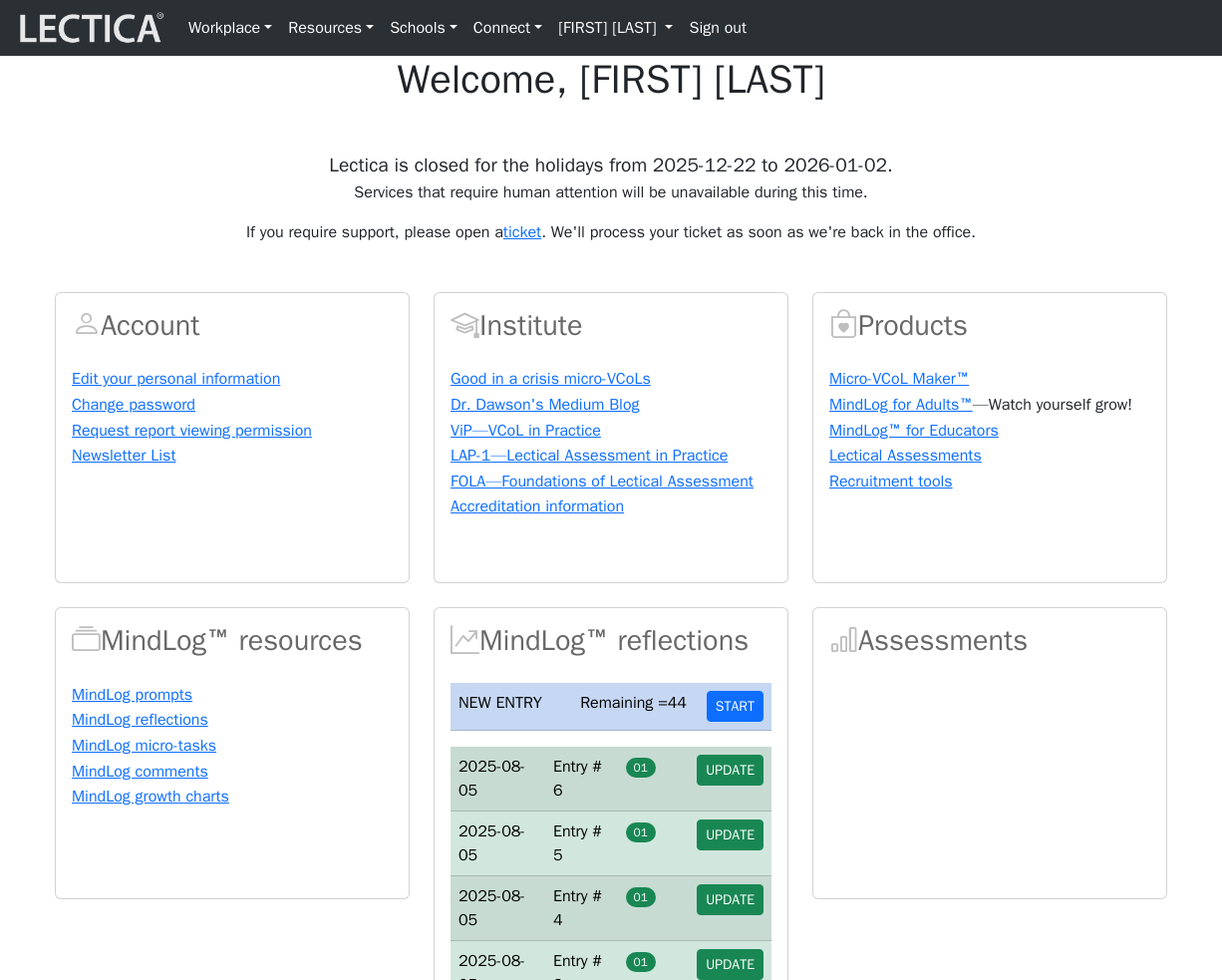 scroll, scrollTop: 208, scrollLeft: 0, axis: vertical 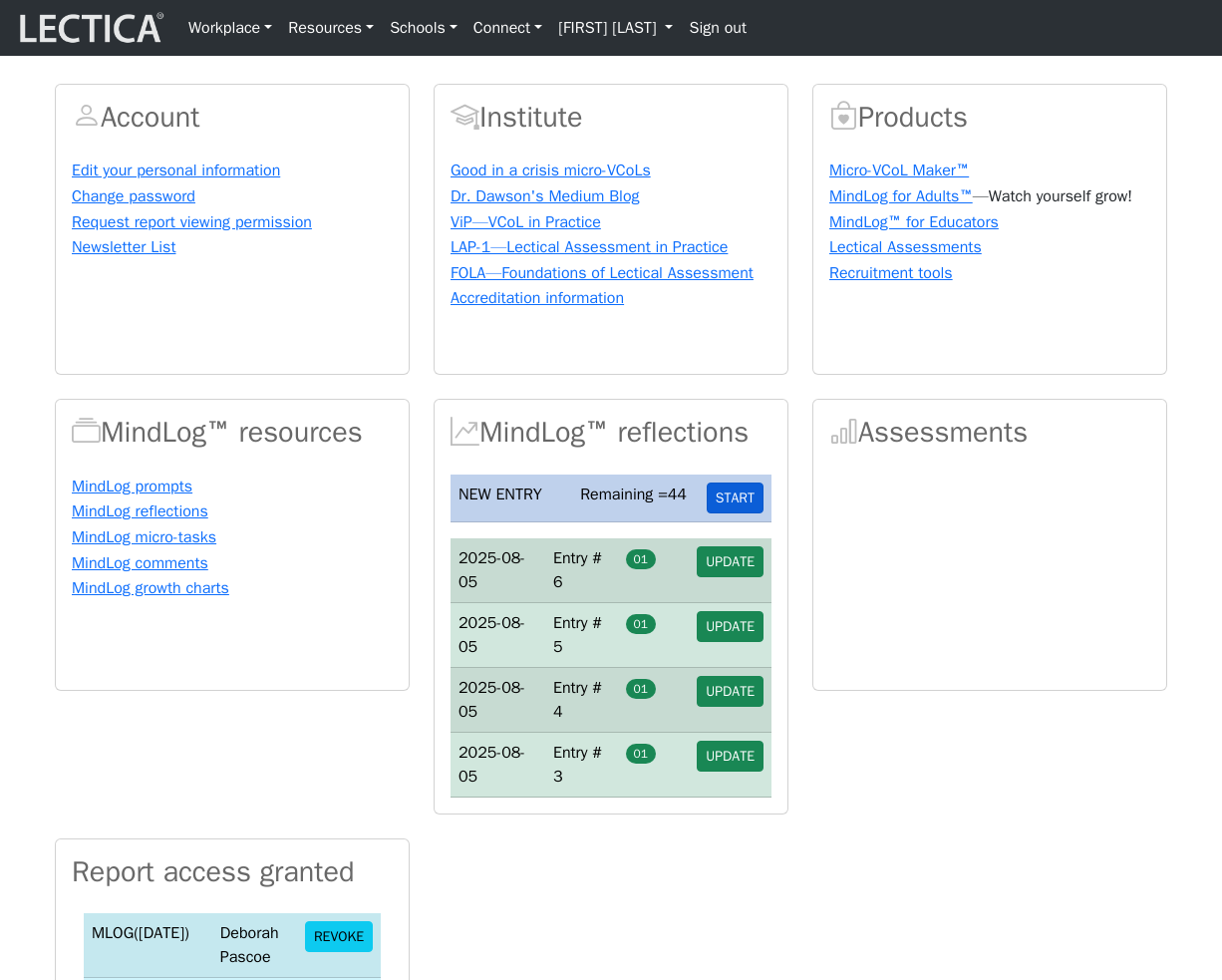 click on "START" at bounding box center (735, 497) 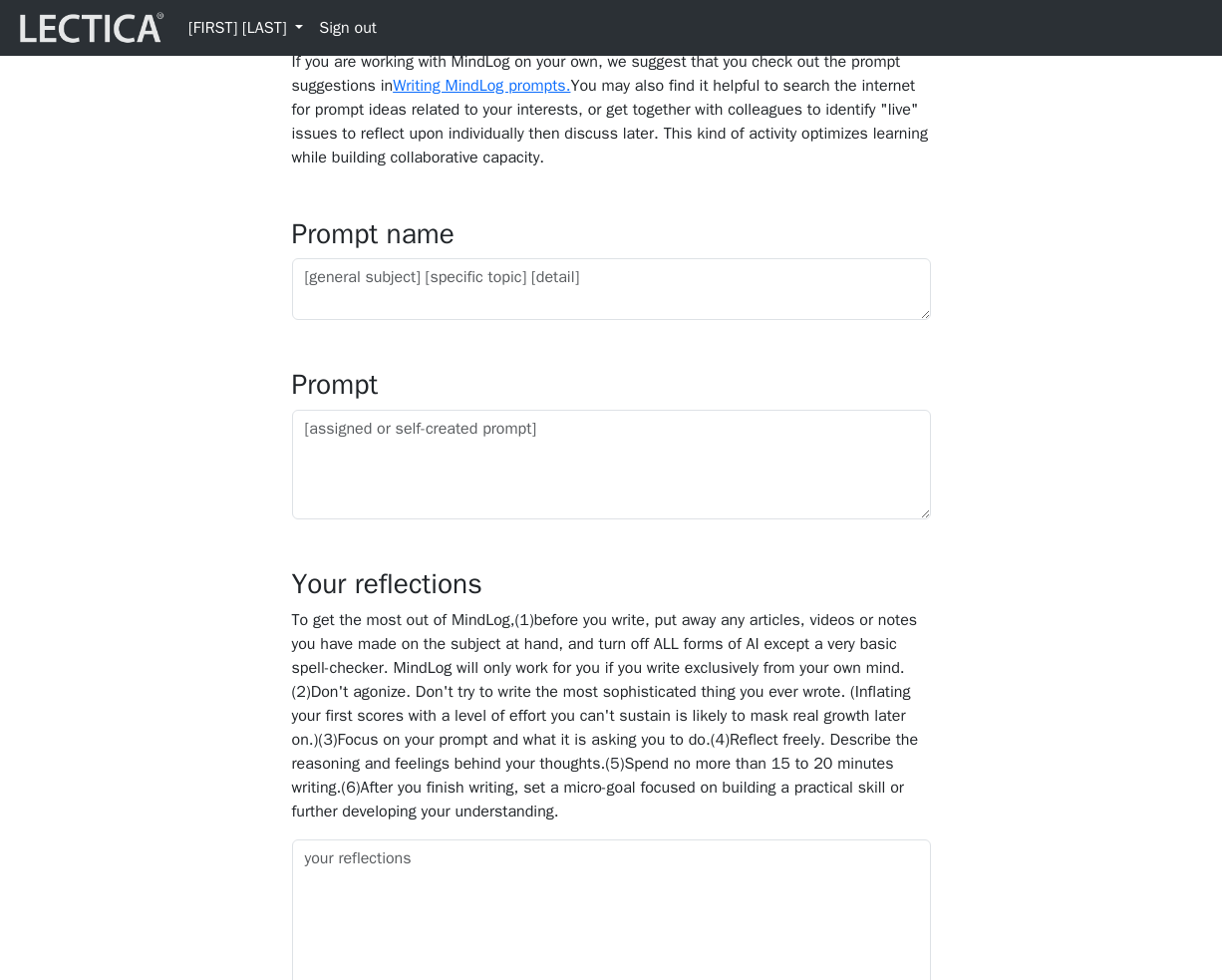 scroll, scrollTop: 822, scrollLeft: 0, axis: vertical 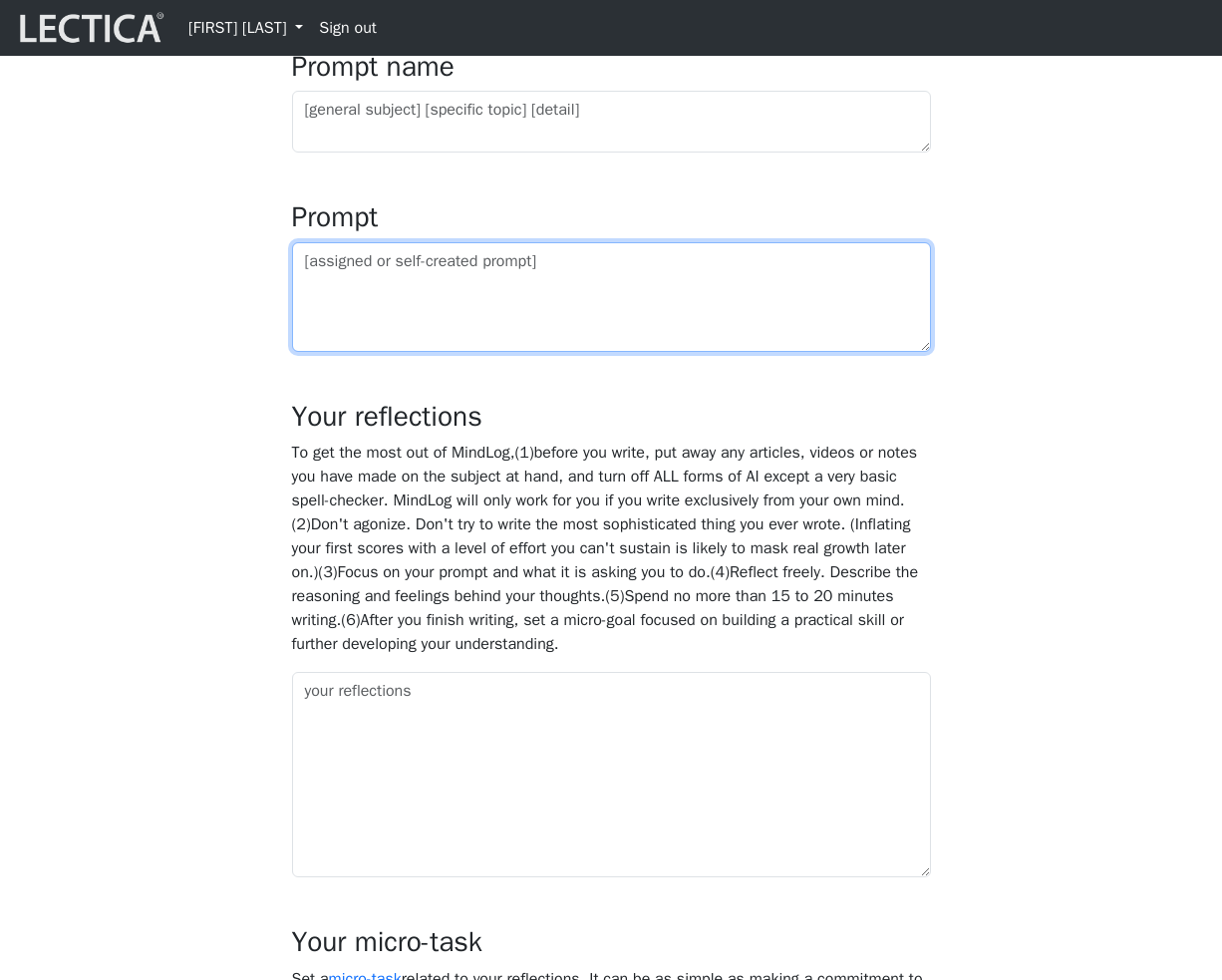 click at bounding box center (611, 297) 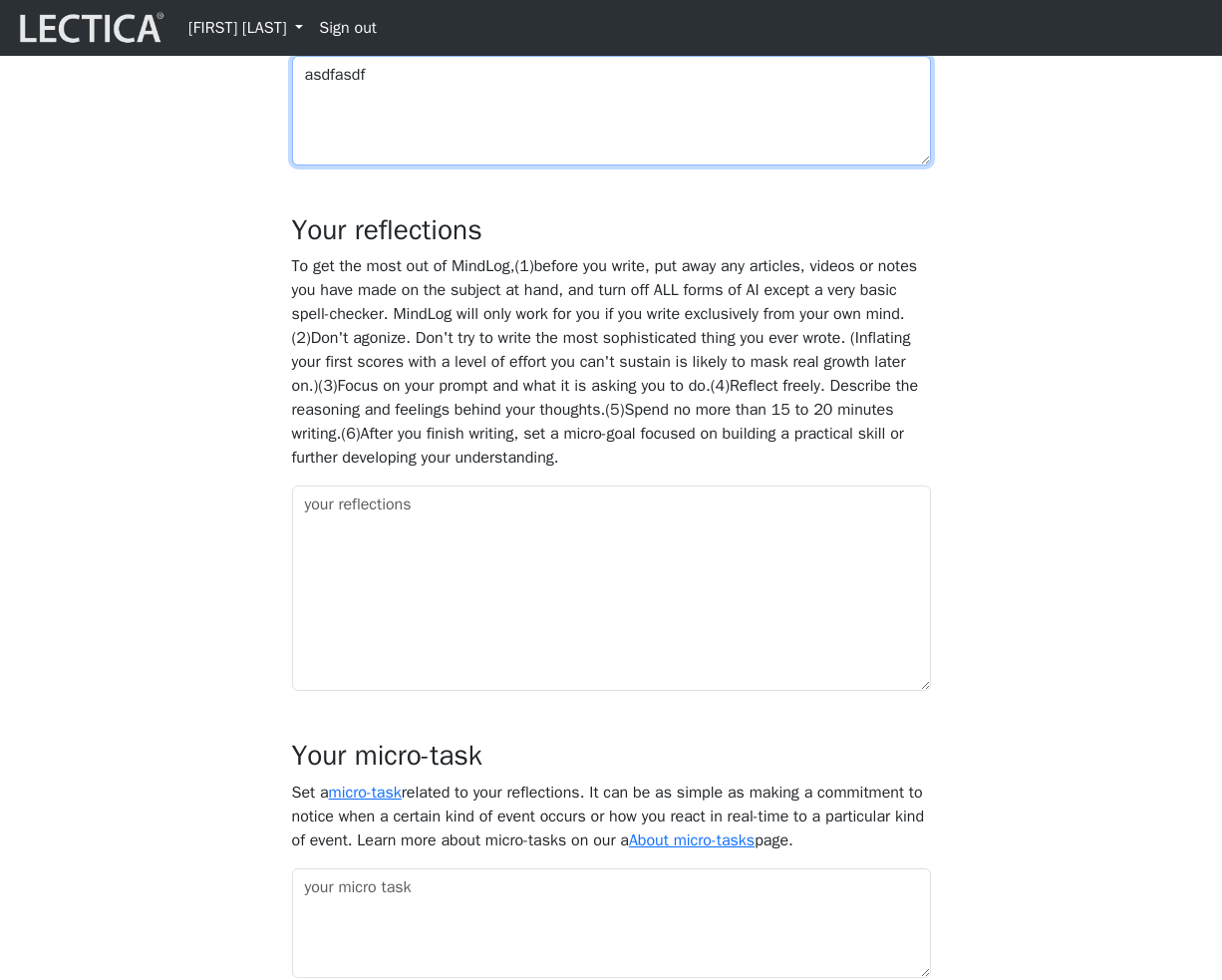 scroll, scrollTop: 1007, scrollLeft: 0, axis: vertical 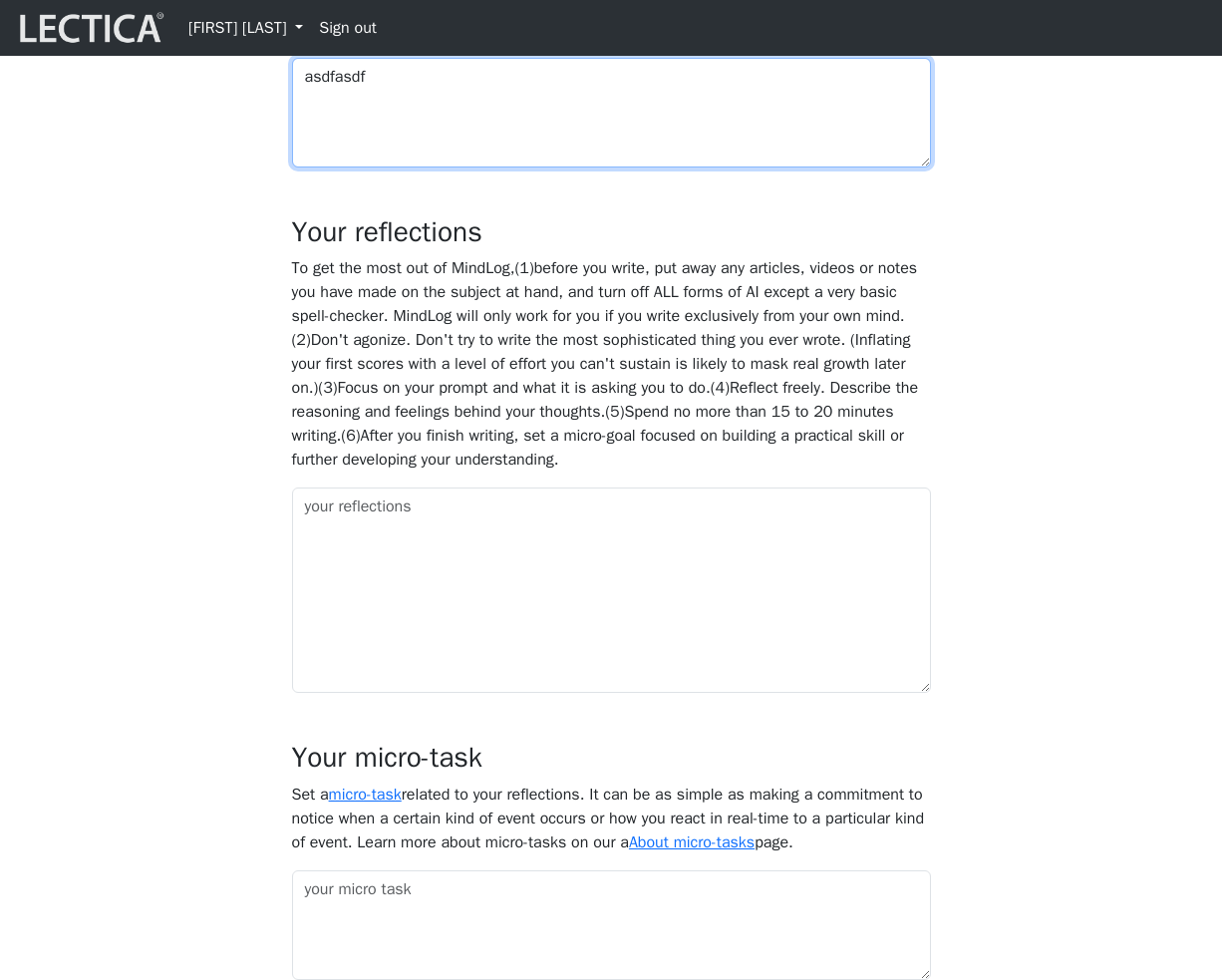 type on "asdfasdf" 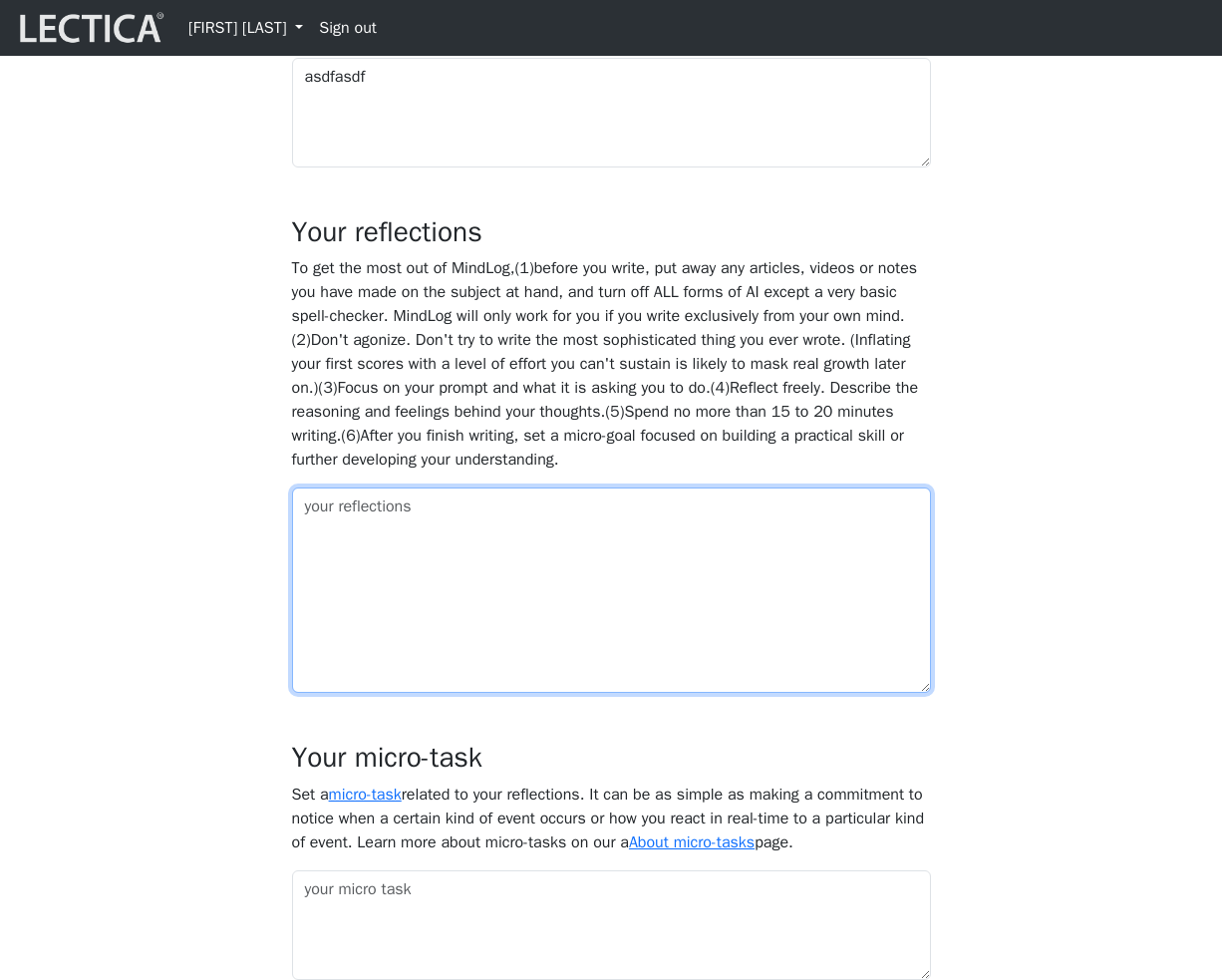 click at bounding box center (611, 590) 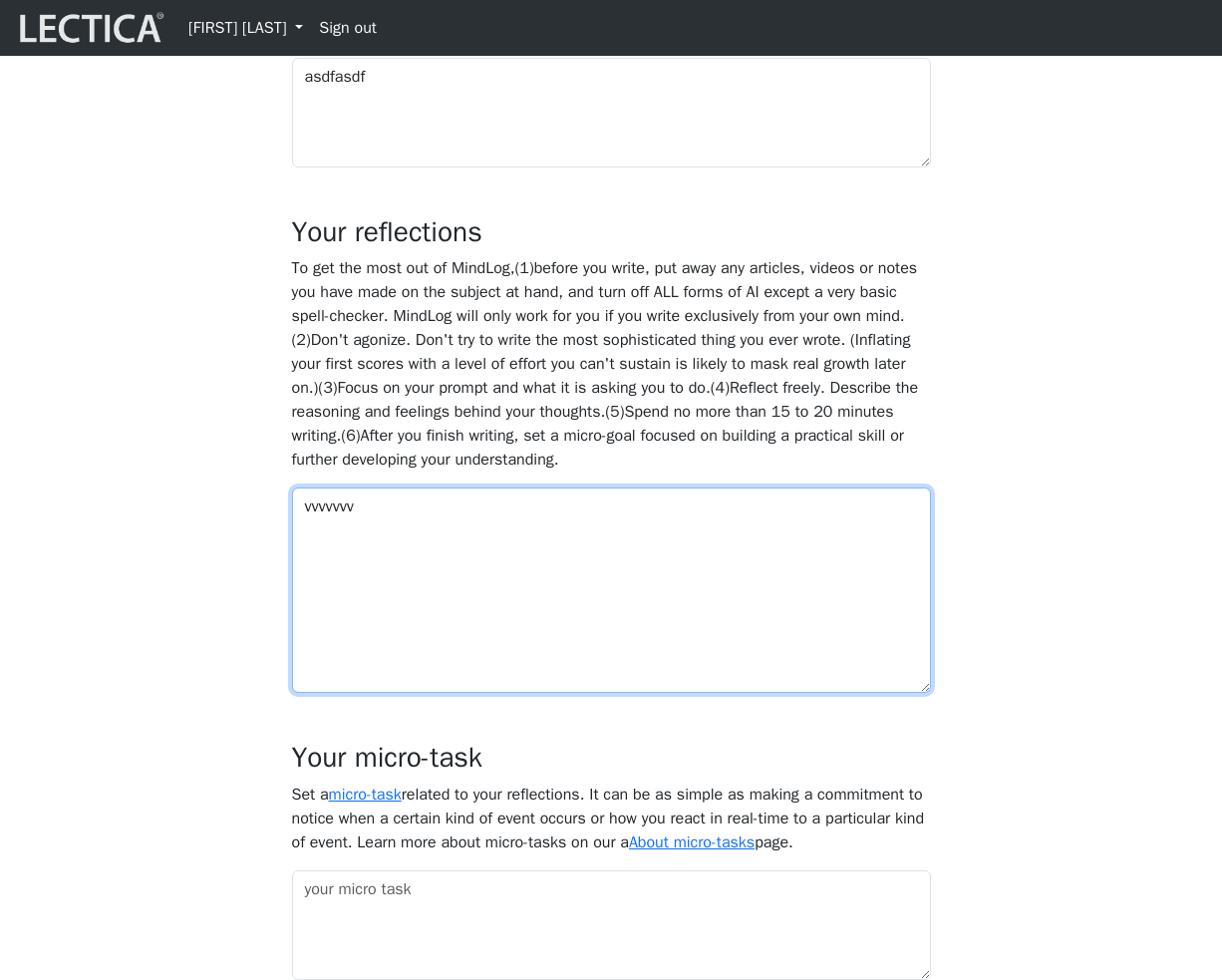 type on "vvvvvvv" 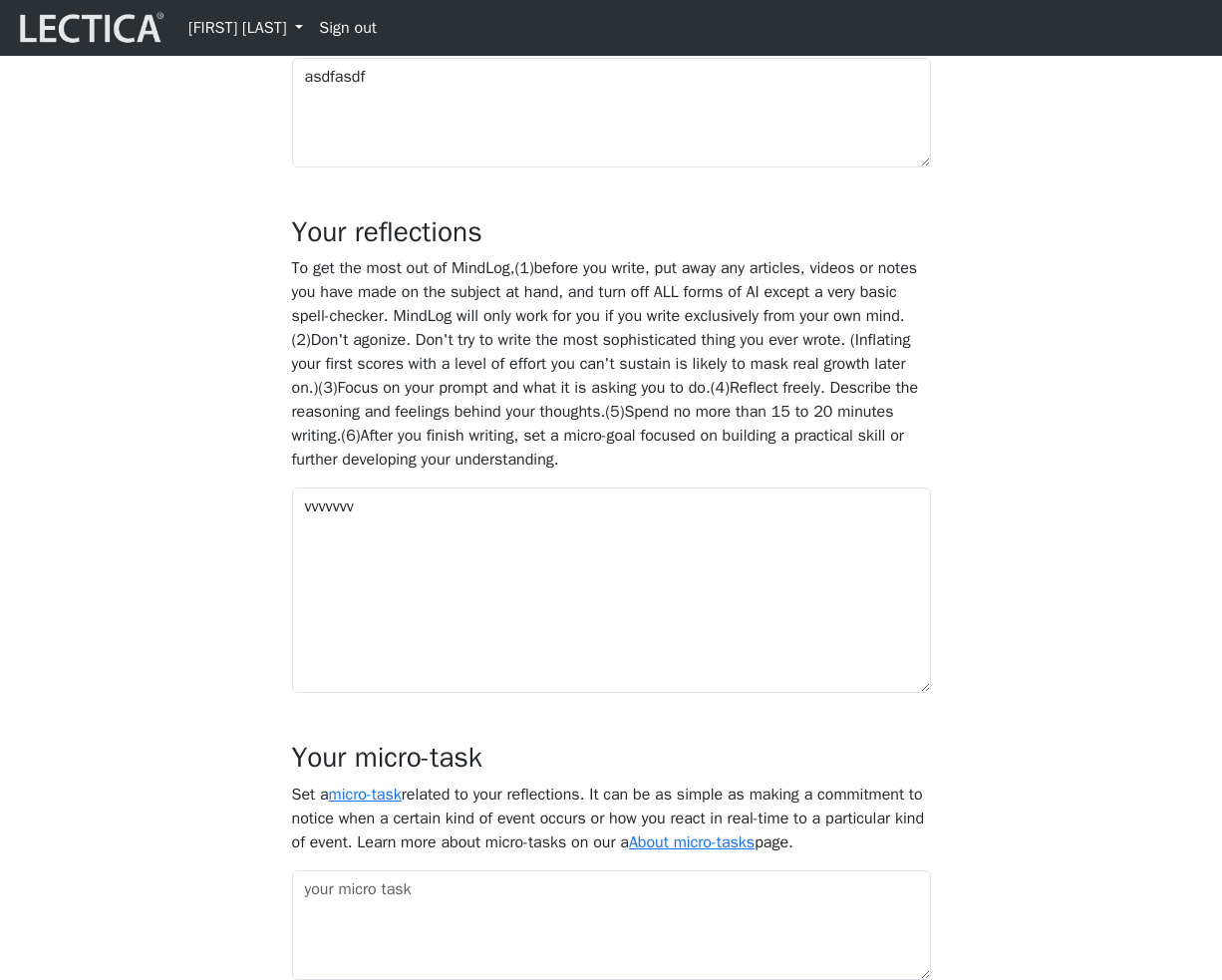 click on "MindLog is a tool for reflecting on and learning from life experience. It's designed to help
you
use practice and reflective activities to optimize learning. To get the most out of MindLog, we suggest
that you
make regular entries. Reflecting regularly, setting (and practicing) relevant micro-tasks,
and seeking
feedback from trusted others will help you build skills for leveraging your brain's built-in
learning mechanisms to drive and optimize your own growth.
MindLog will work best for you if you begin as you plan to go on. In other words,
begin with a
level of effort that that you can maintain over time.
Date completed:    2025-08-05" at bounding box center (611, 310) 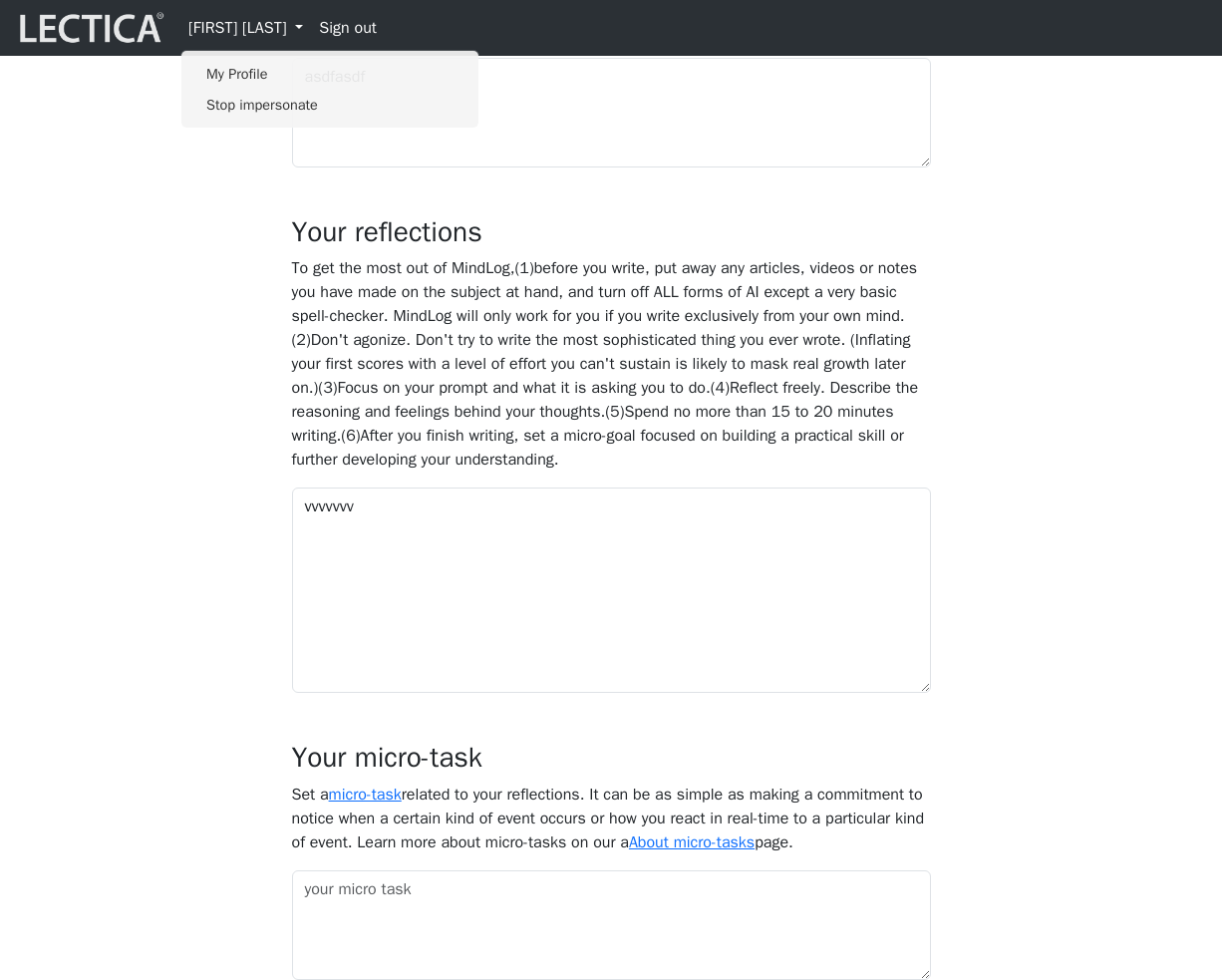 click on "My Profile" at bounding box center (331, 74) 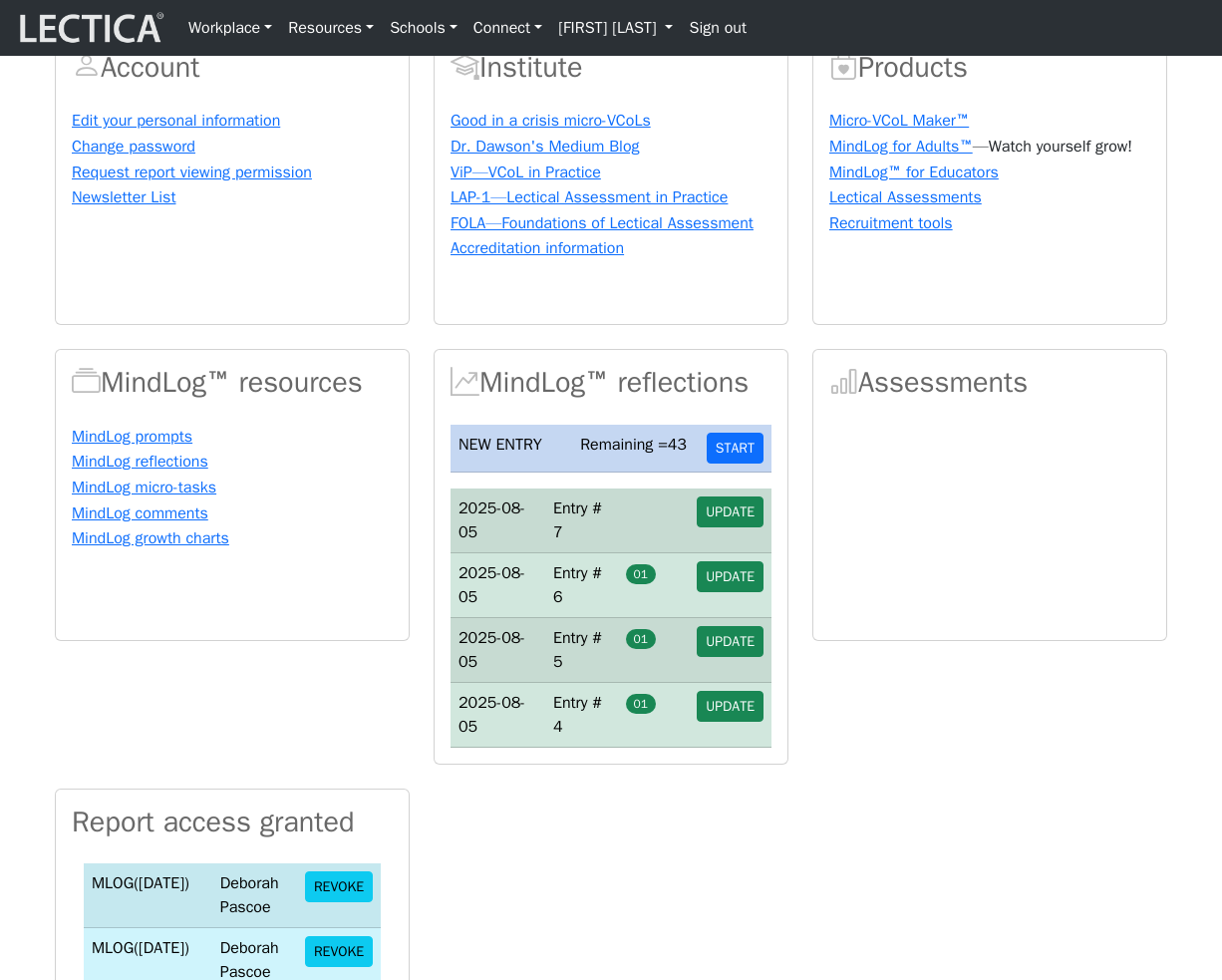 scroll, scrollTop: 326, scrollLeft: 0, axis: vertical 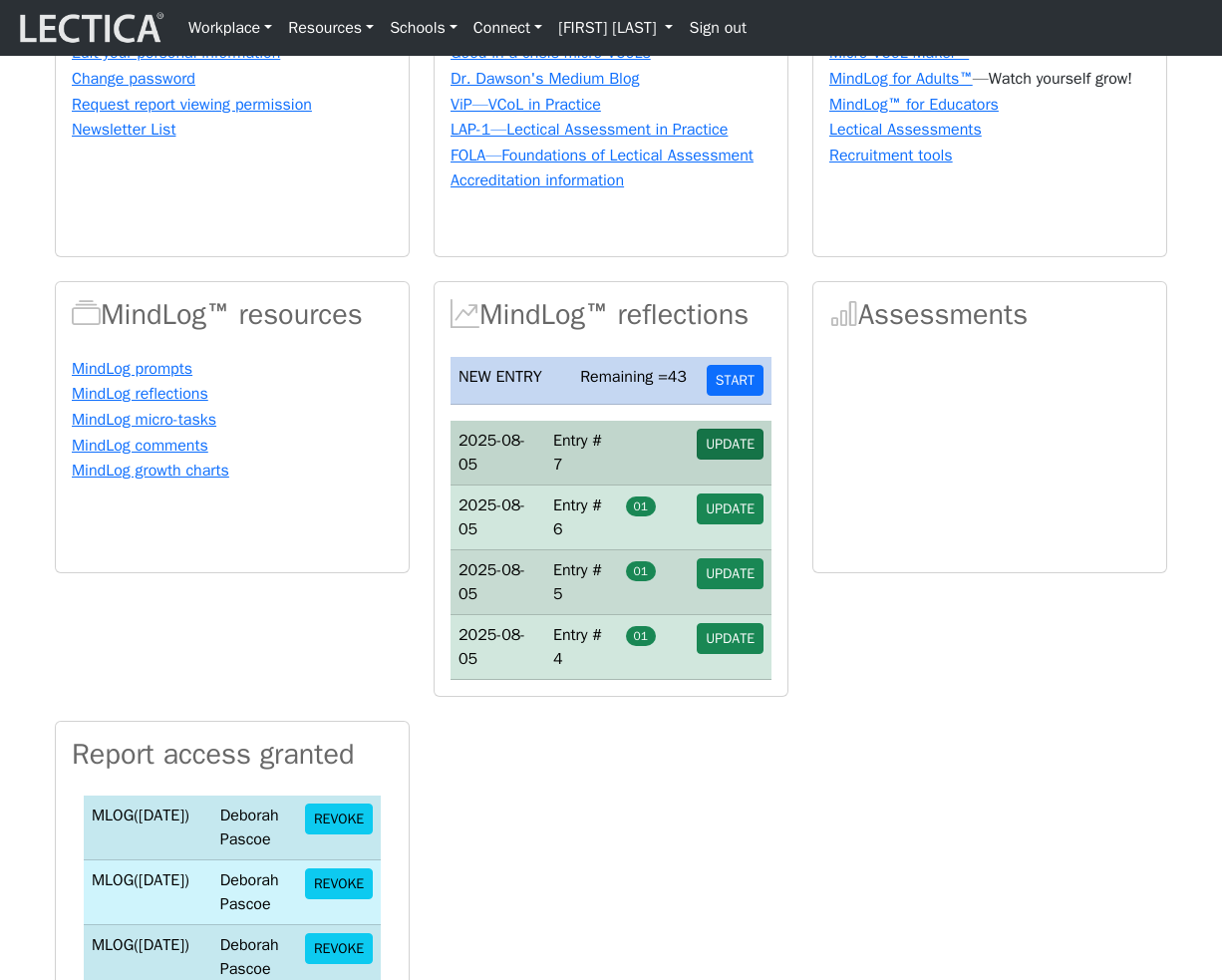 click on "UPDATE" at bounding box center (730, 444) 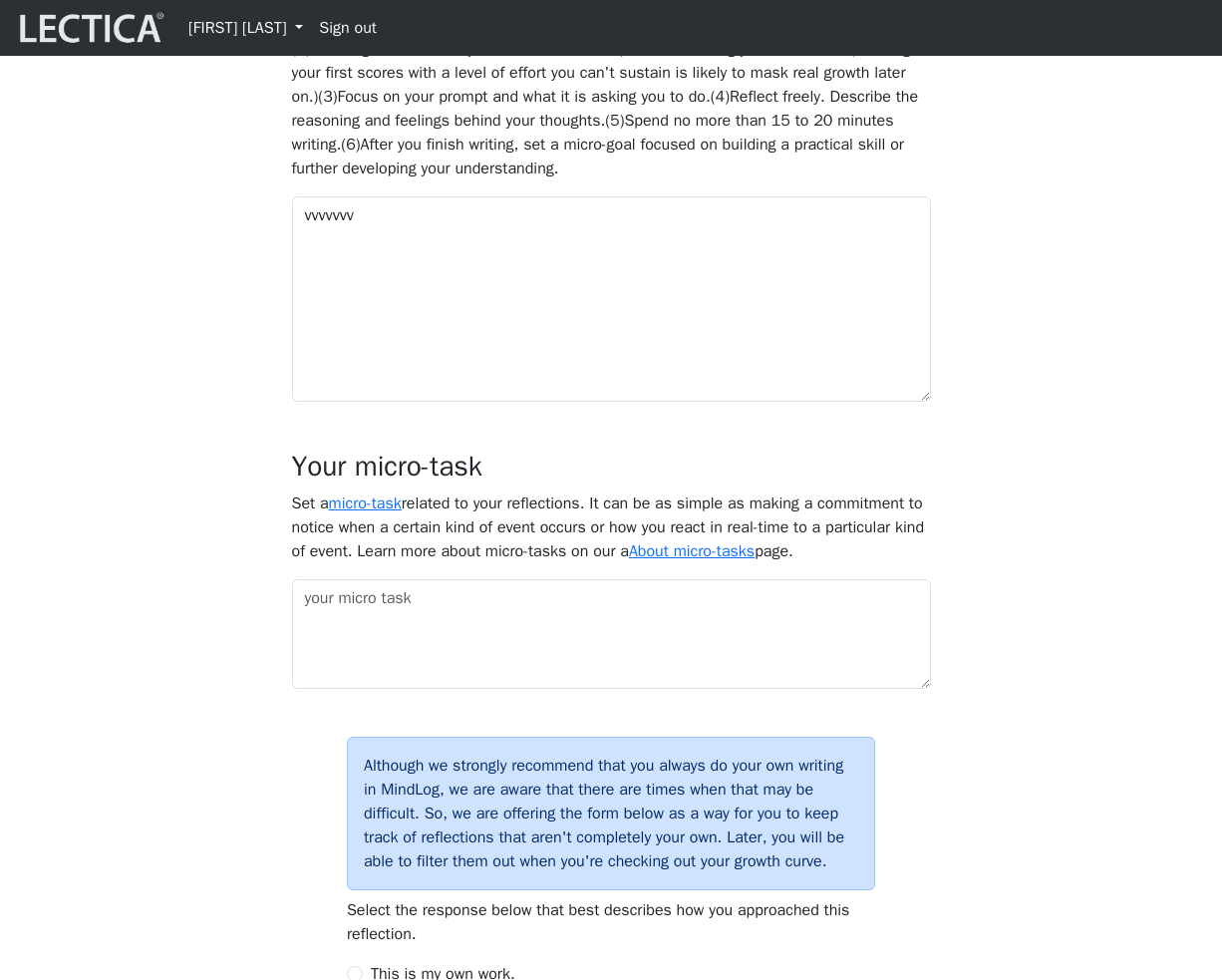 scroll, scrollTop: 1322, scrollLeft: 0, axis: vertical 